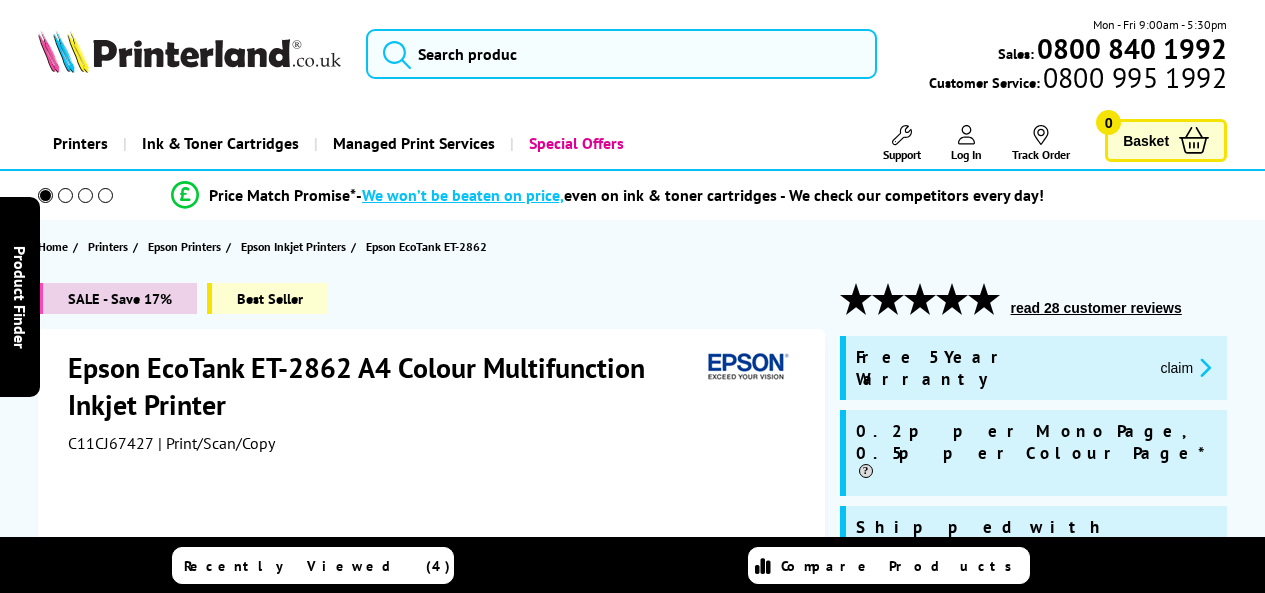 scroll, scrollTop: 0, scrollLeft: 0, axis: both 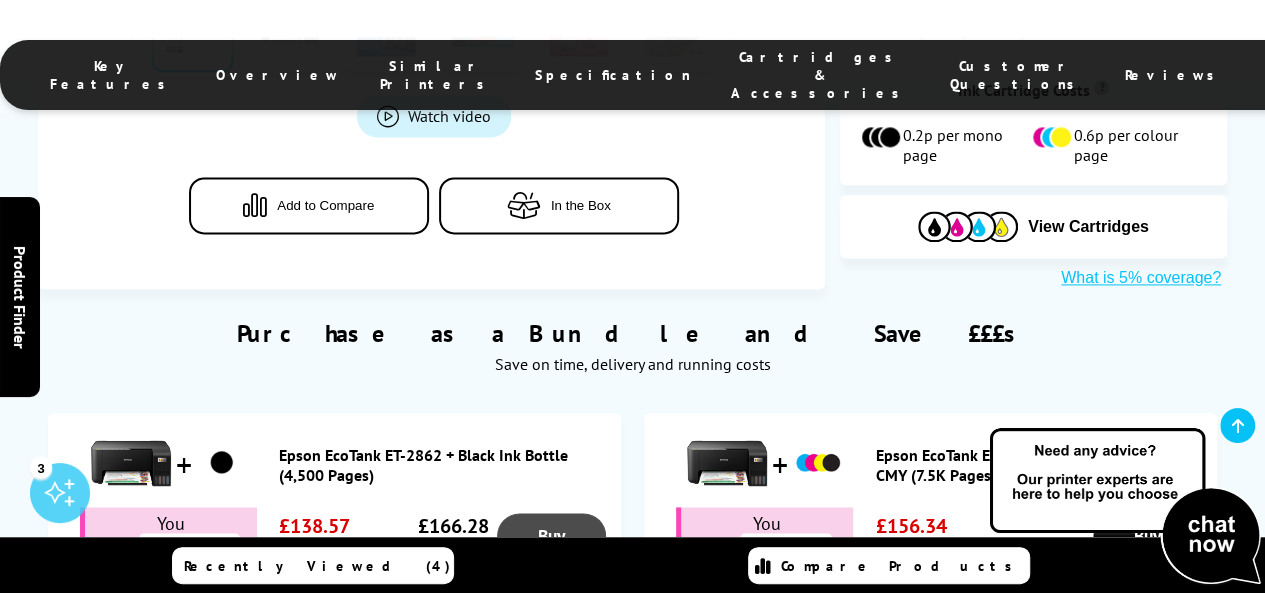 click on "Buy" at bounding box center [551, 535] 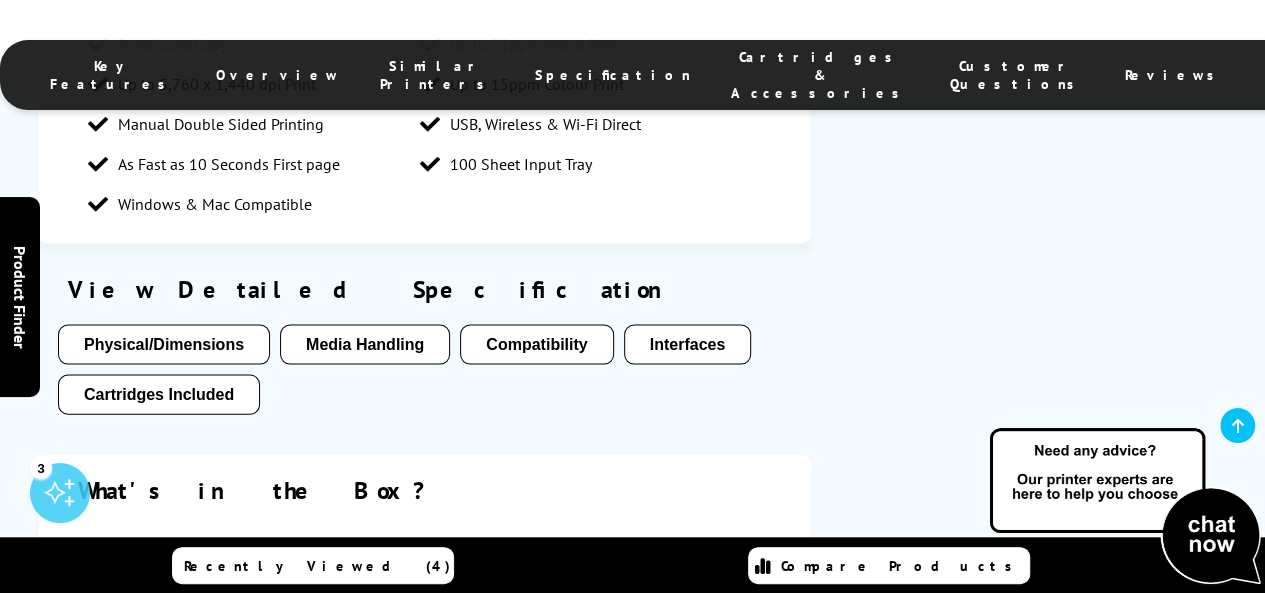 scroll, scrollTop: 2011, scrollLeft: 0, axis: vertical 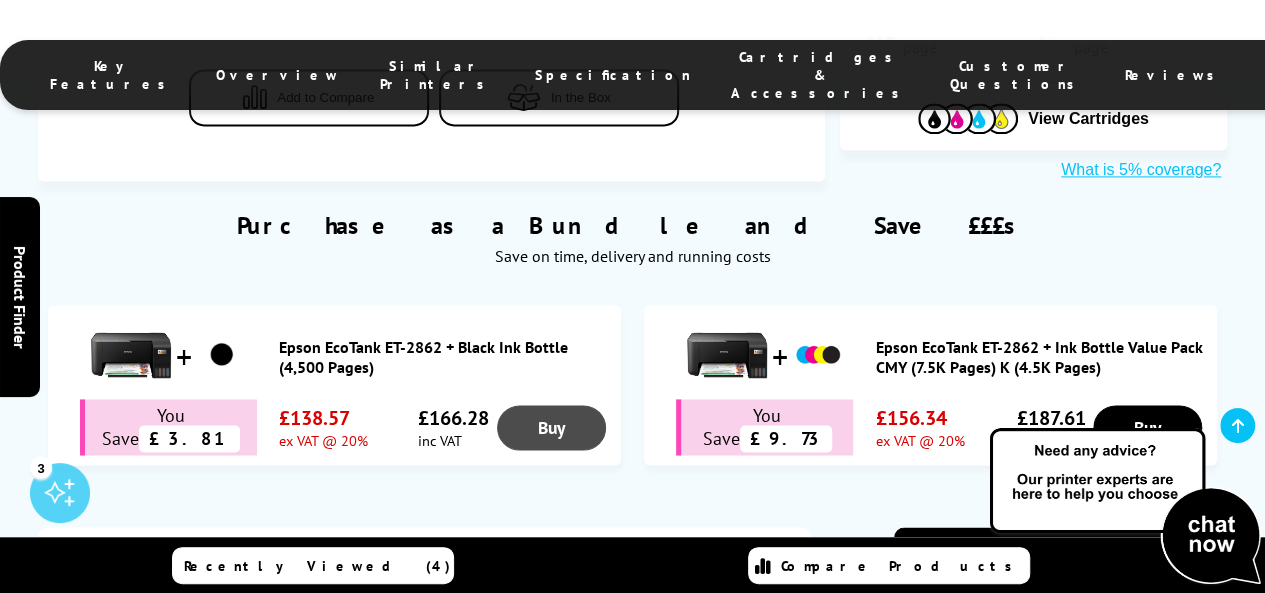 click on "Buy" at bounding box center [551, 427] 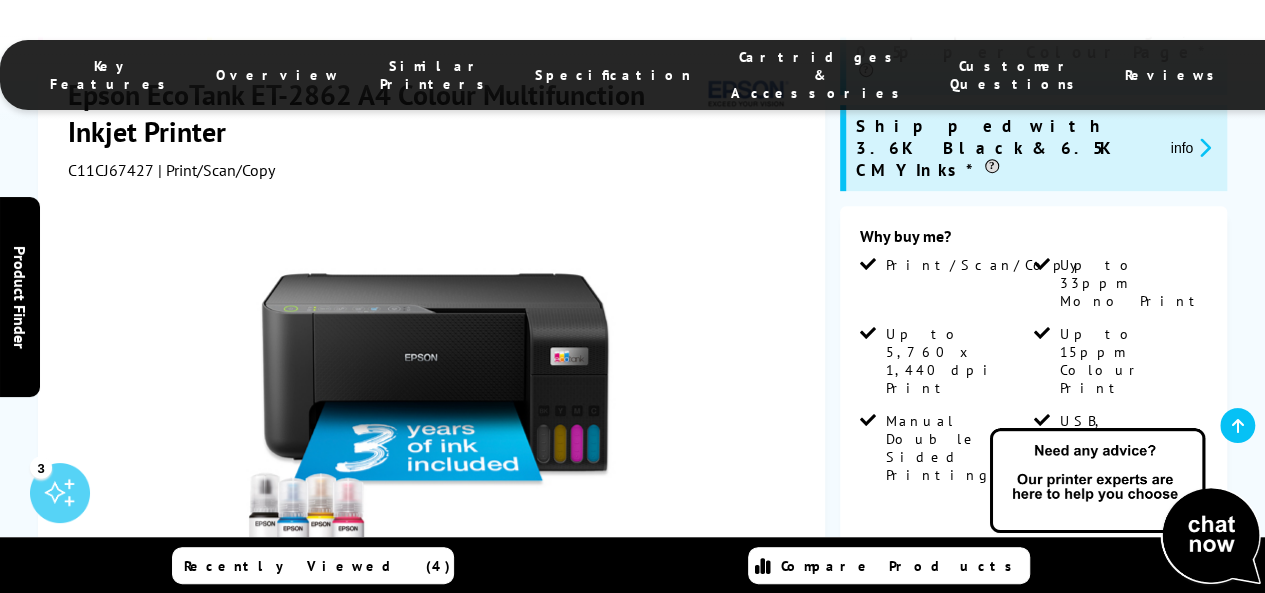 scroll, scrollTop: 0, scrollLeft: 0, axis: both 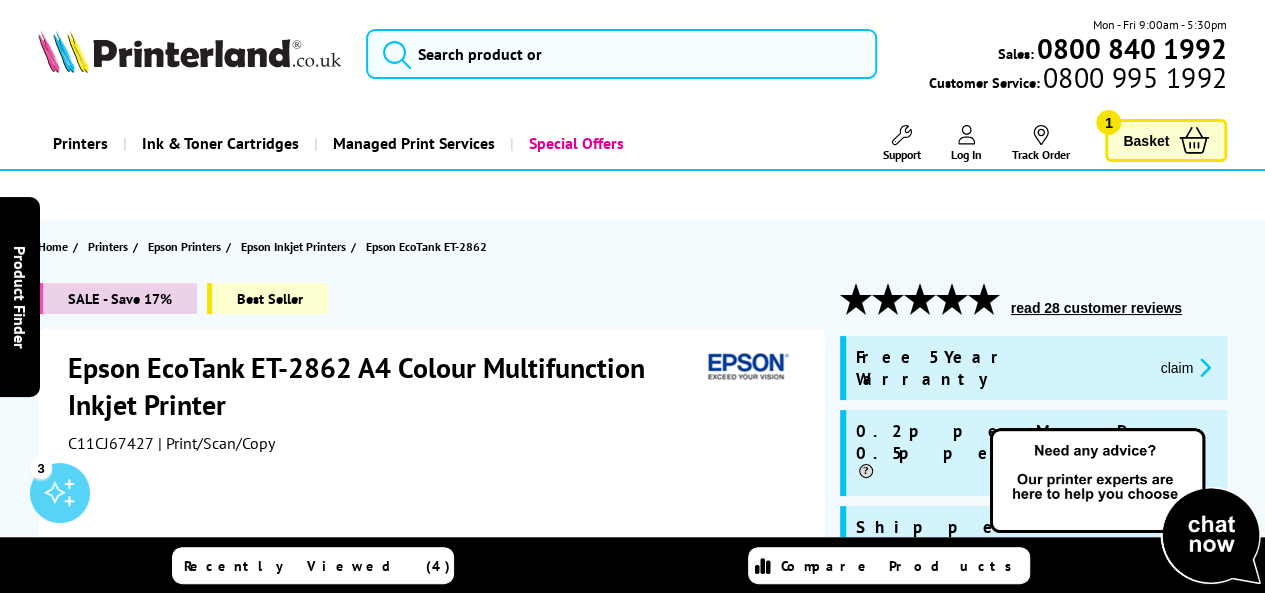 click on "Basket" at bounding box center [1146, 140] 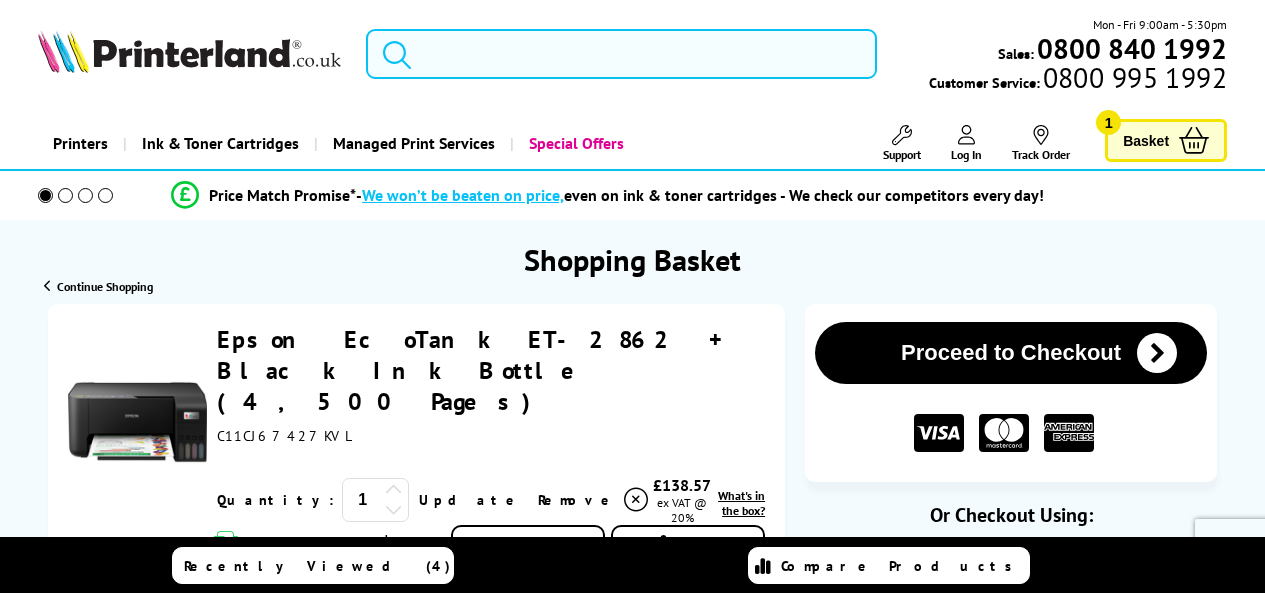 scroll, scrollTop: 0, scrollLeft: 0, axis: both 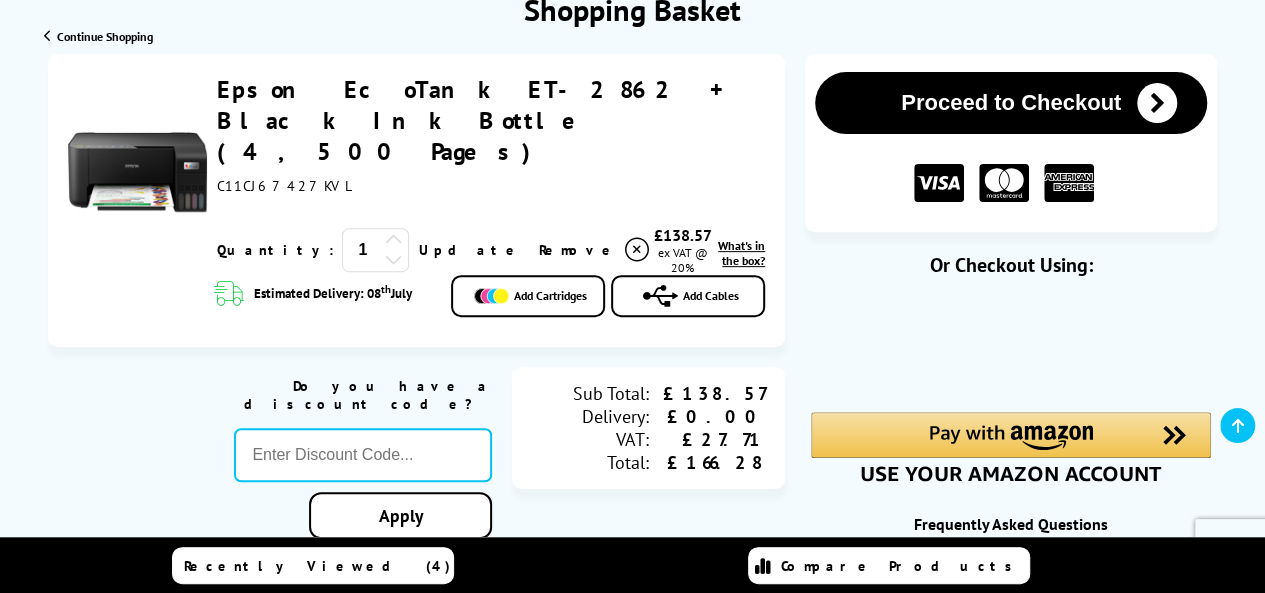 click at bounding box center (1157, 103) 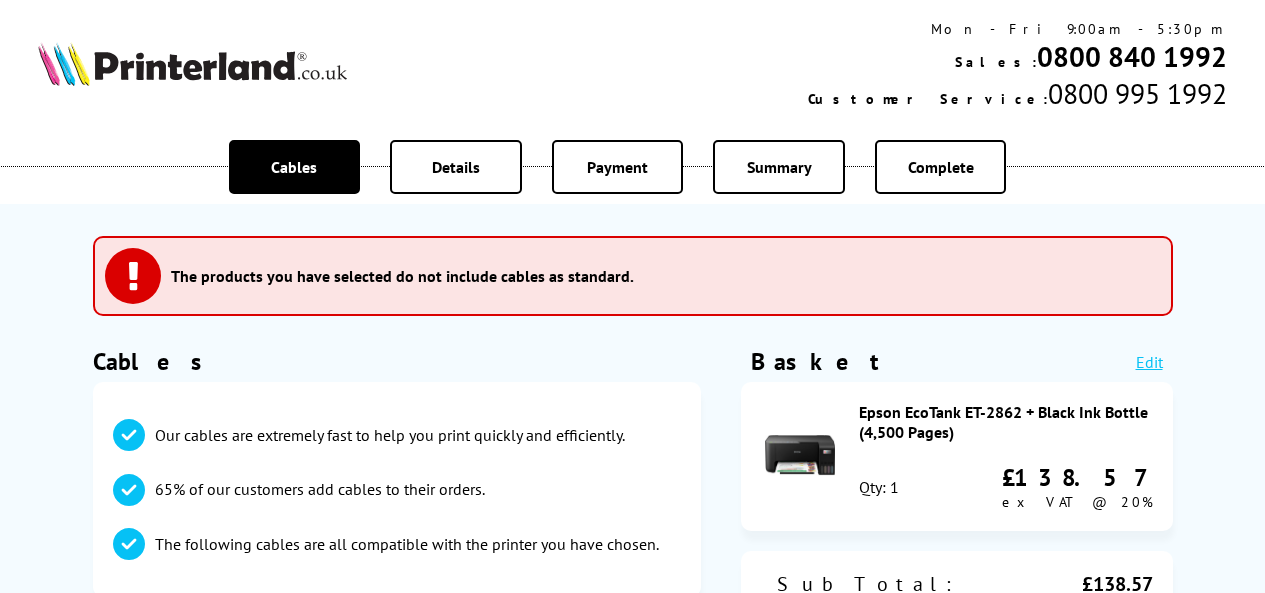 scroll, scrollTop: 0, scrollLeft: 0, axis: both 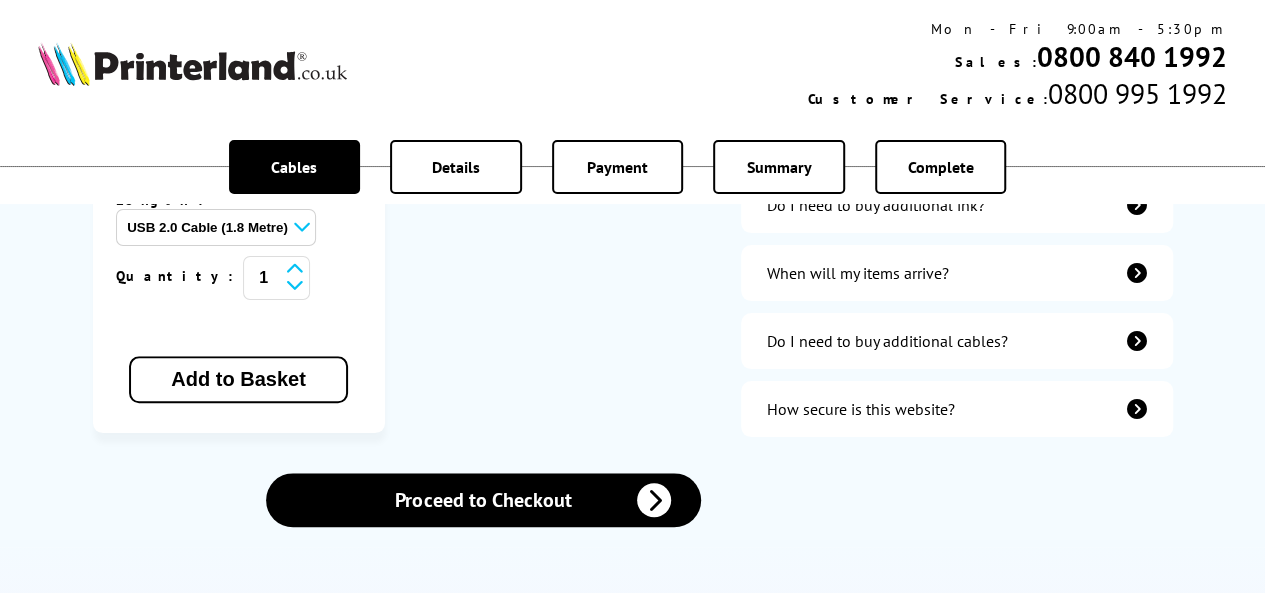 click at bounding box center (1137, 205) 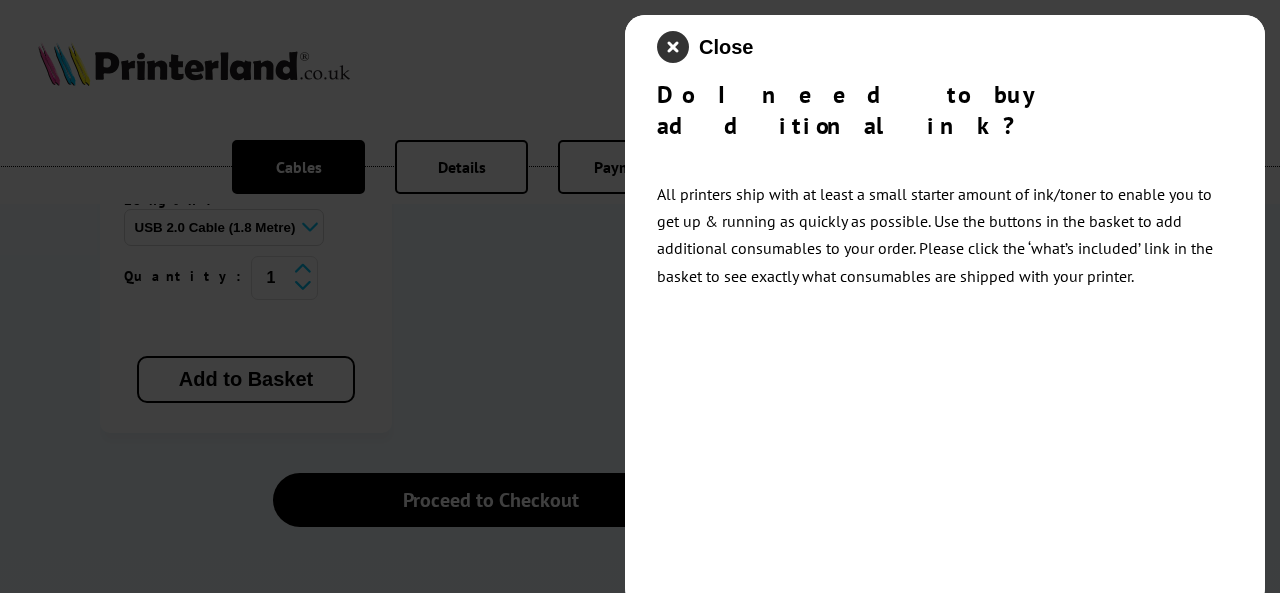 click at bounding box center [673, 47] 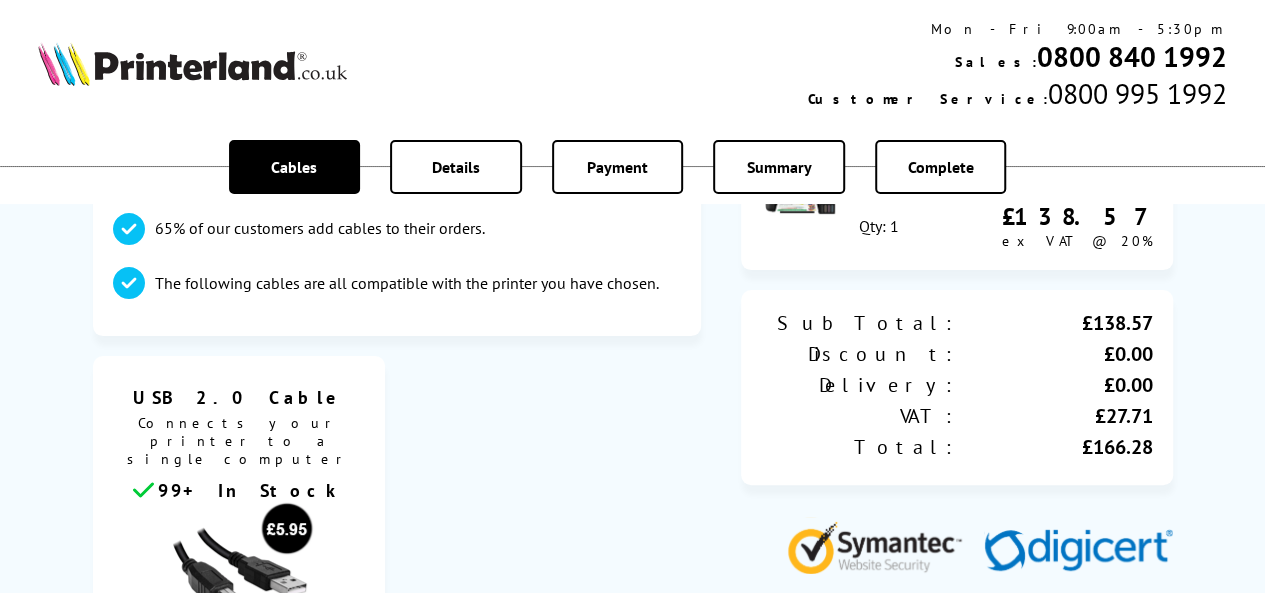 scroll, scrollTop: 0, scrollLeft: 0, axis: both 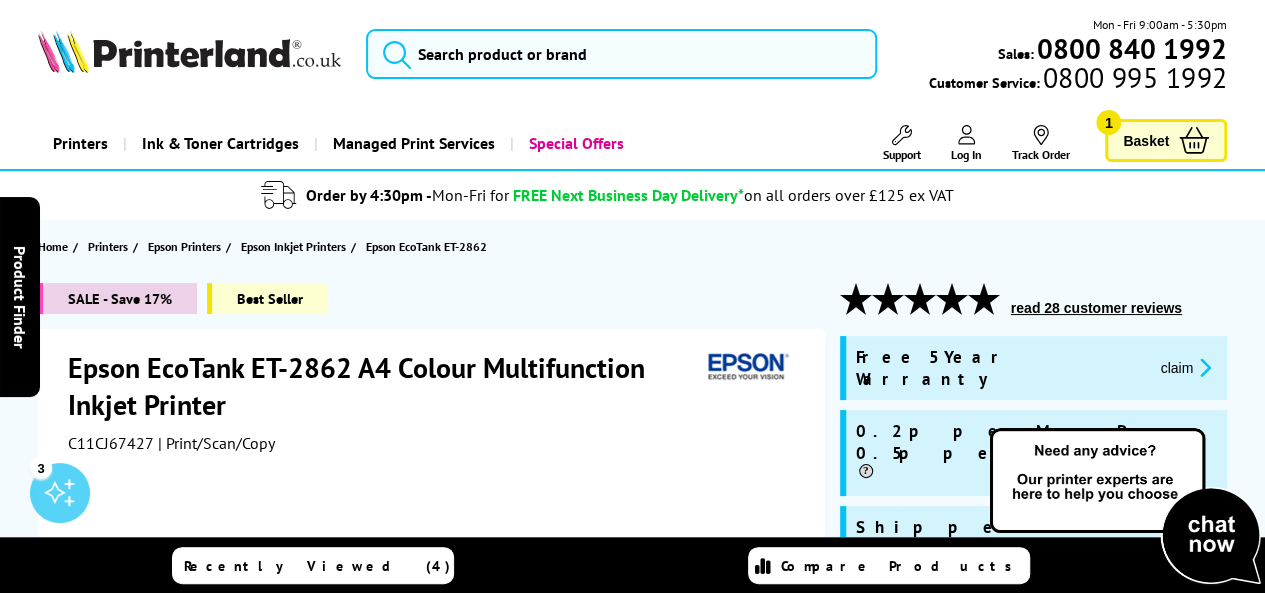 click on "1" at bounding box center (1108, 122) 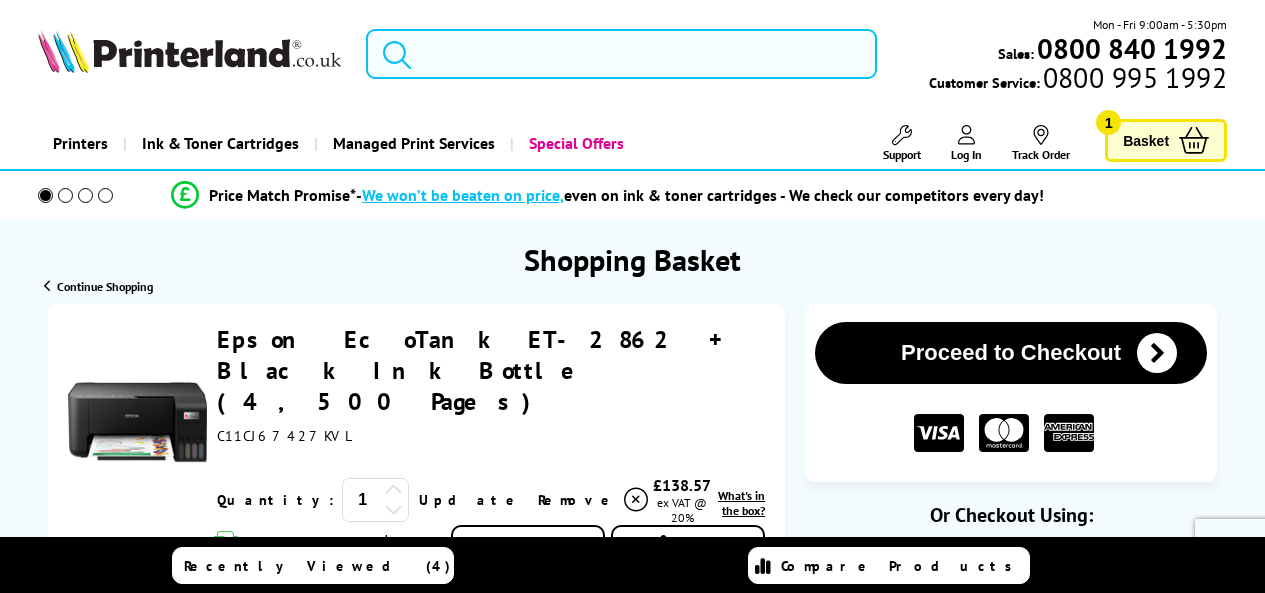 scroll, scrollTop: 0, scrollLeft: 0, axis: both 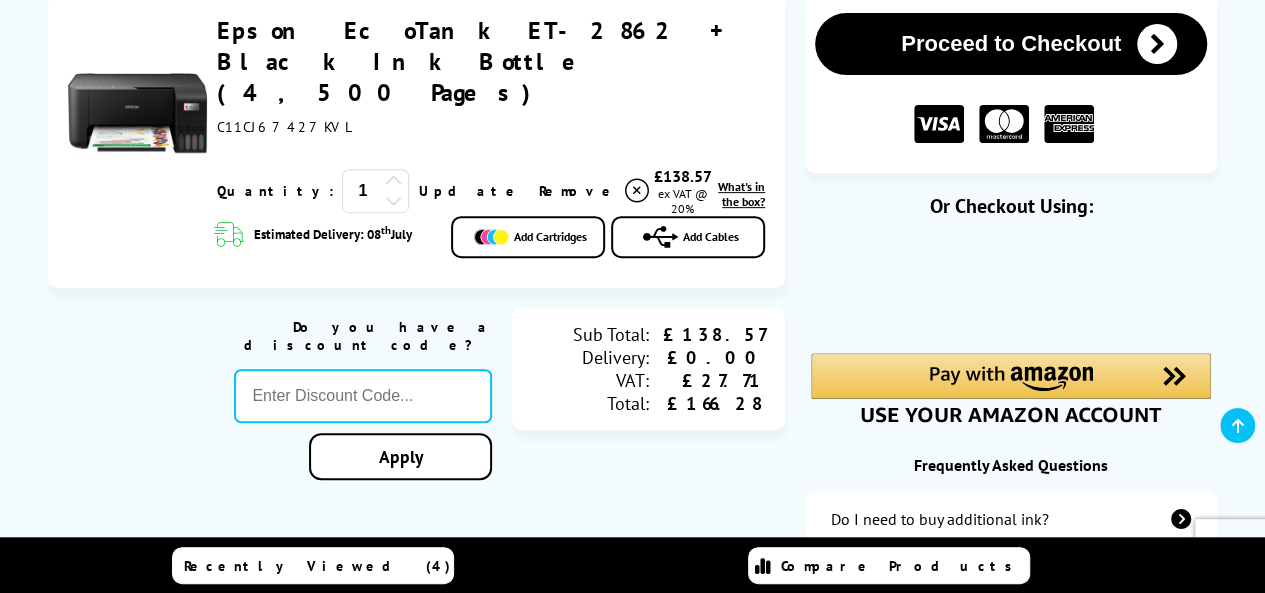 click at bounding box center [636, 191] 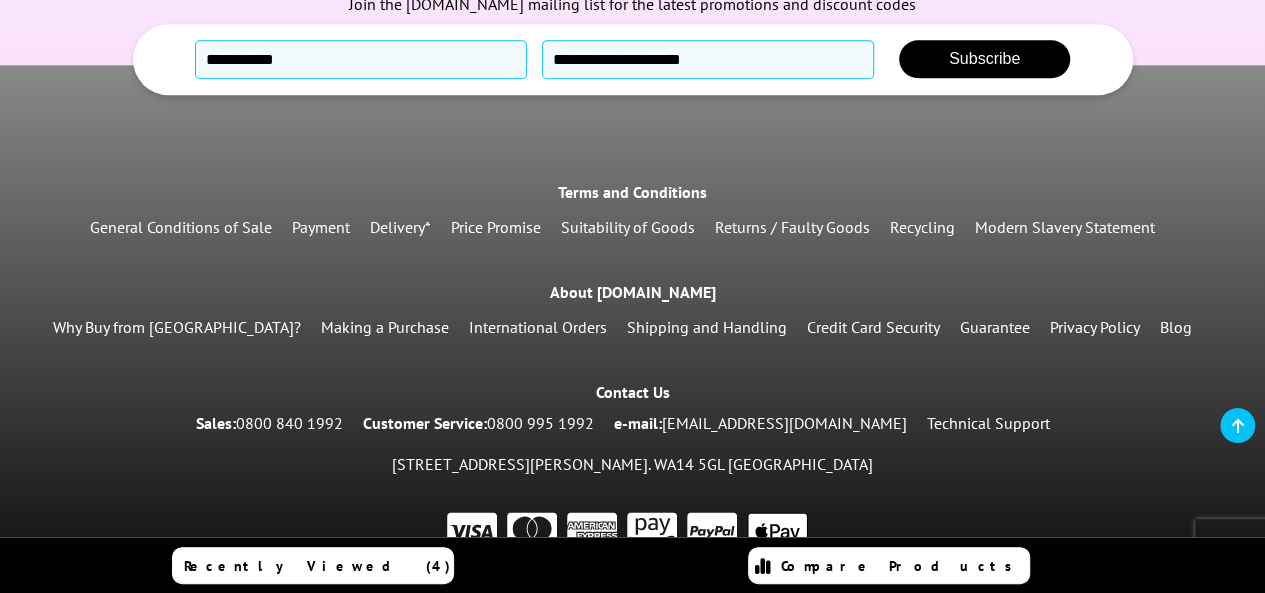 scroll, scrollTop: 1056, scrollLeft: 0, axis: vertical 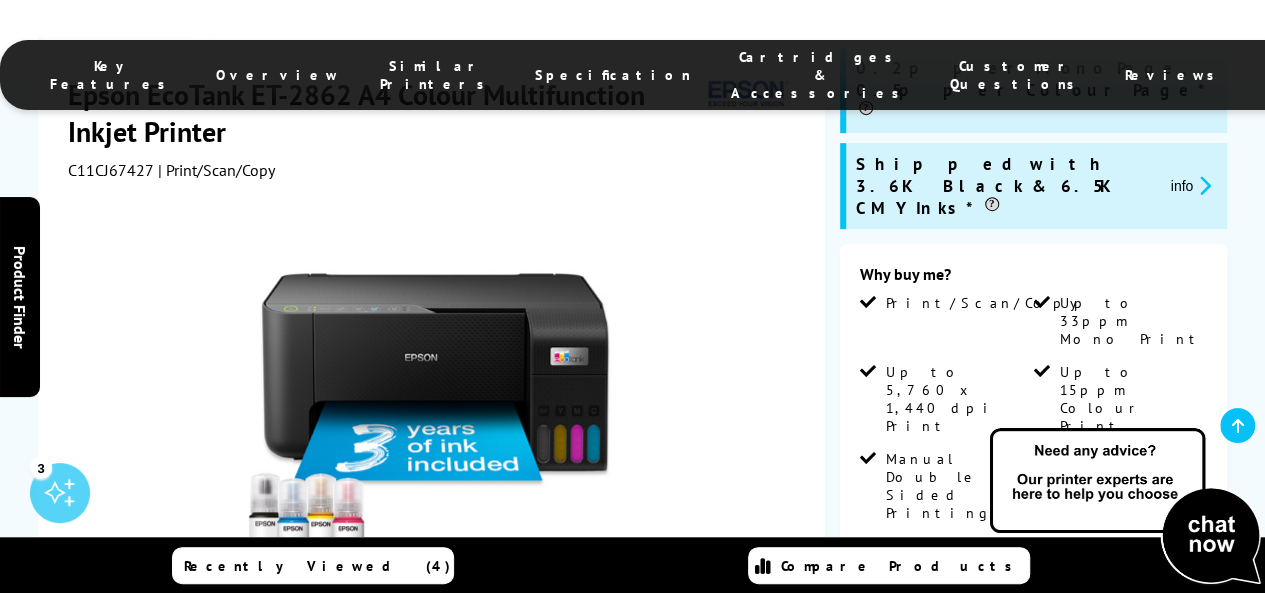click at bounding box center [1125, 507] 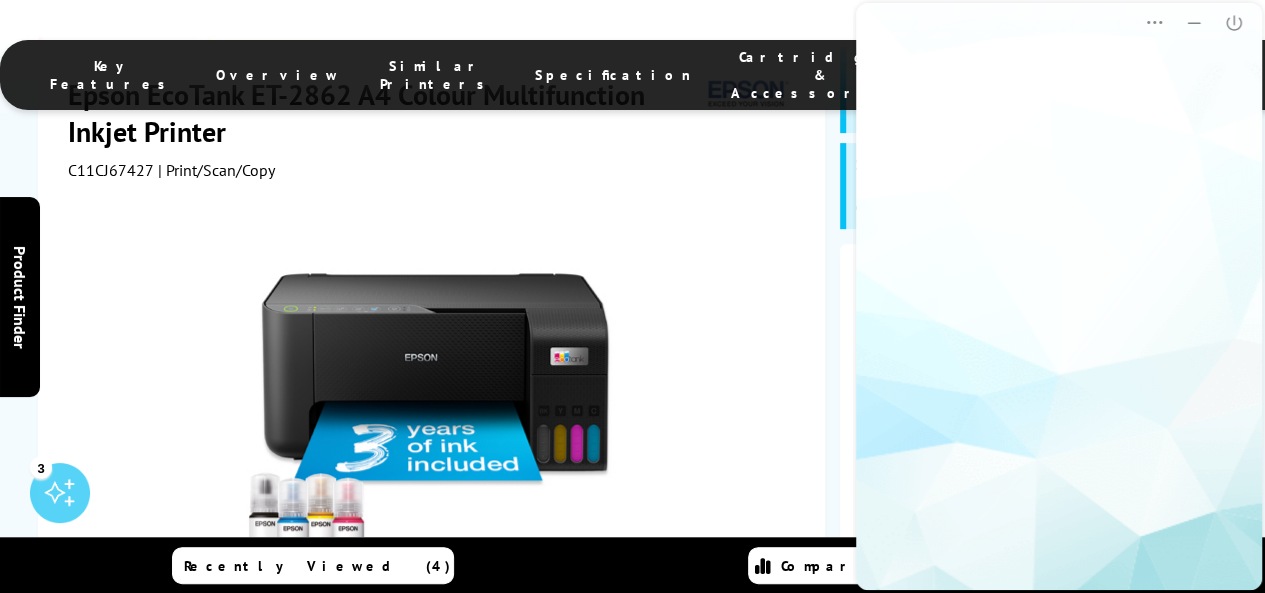 scroll, scrollTop: 0, scrollLeft: 0, axis: both 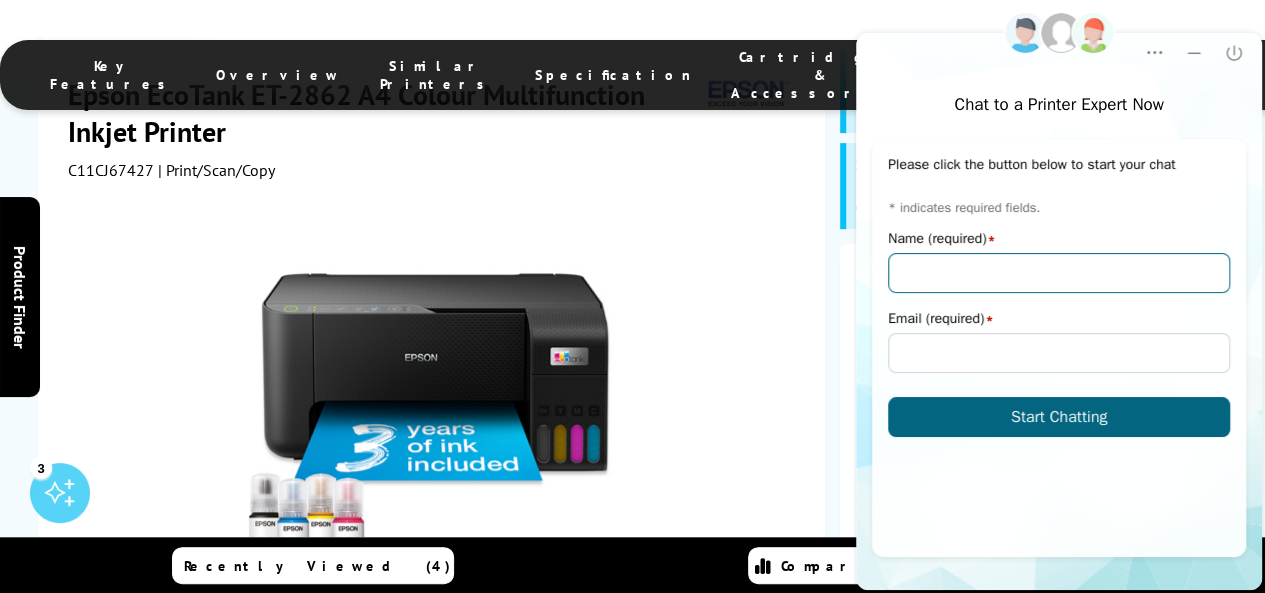 drag, startPoint x: 907, startPoint y: 273, endPoint x: 894, endPoint y: 273, distance: 13 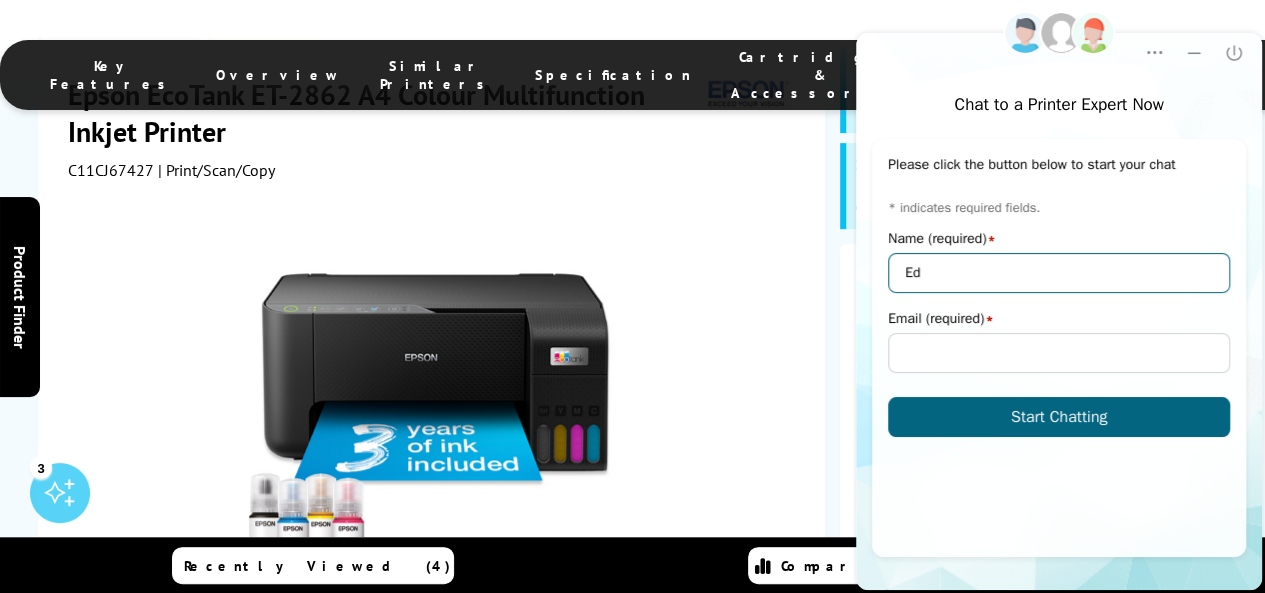 type on "Ed" 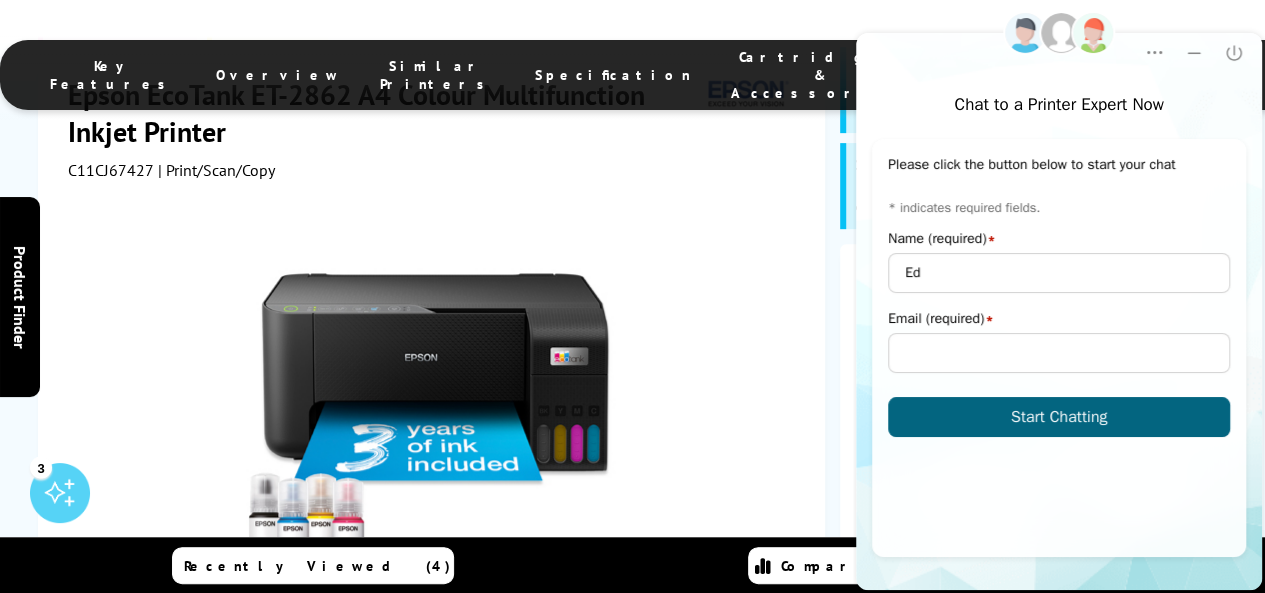 click at bounding box center [434, 416] 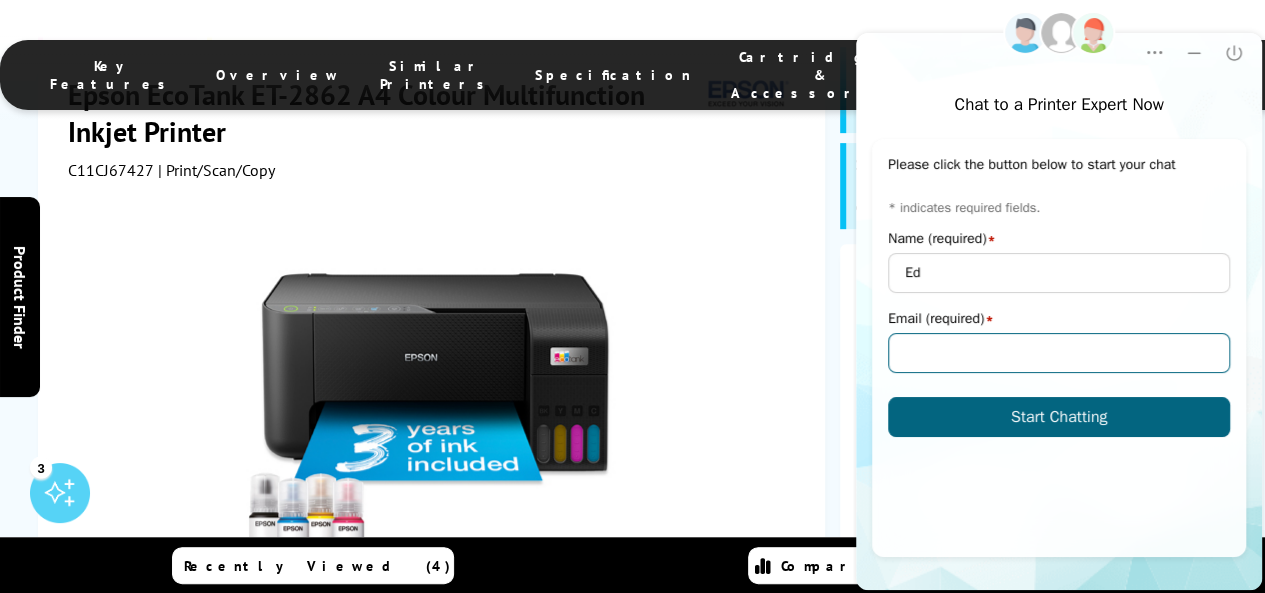 click on "Email (required)" at bounding box center (1059, 353) 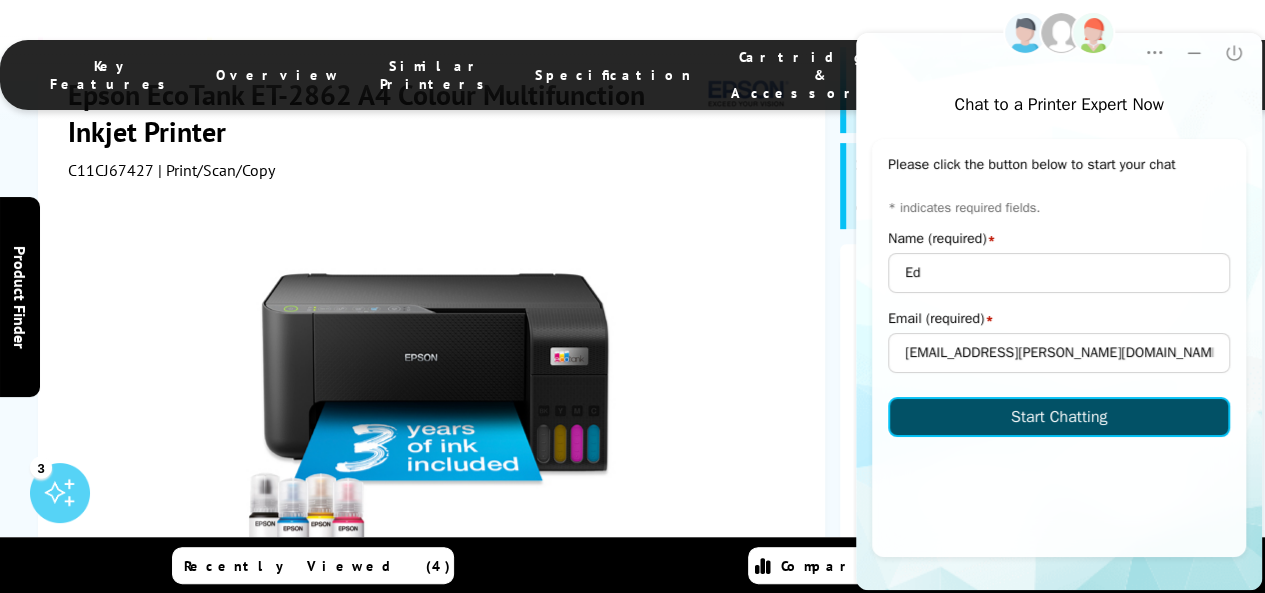 click on "Start Chatting" at bounding box center (1059, 417) 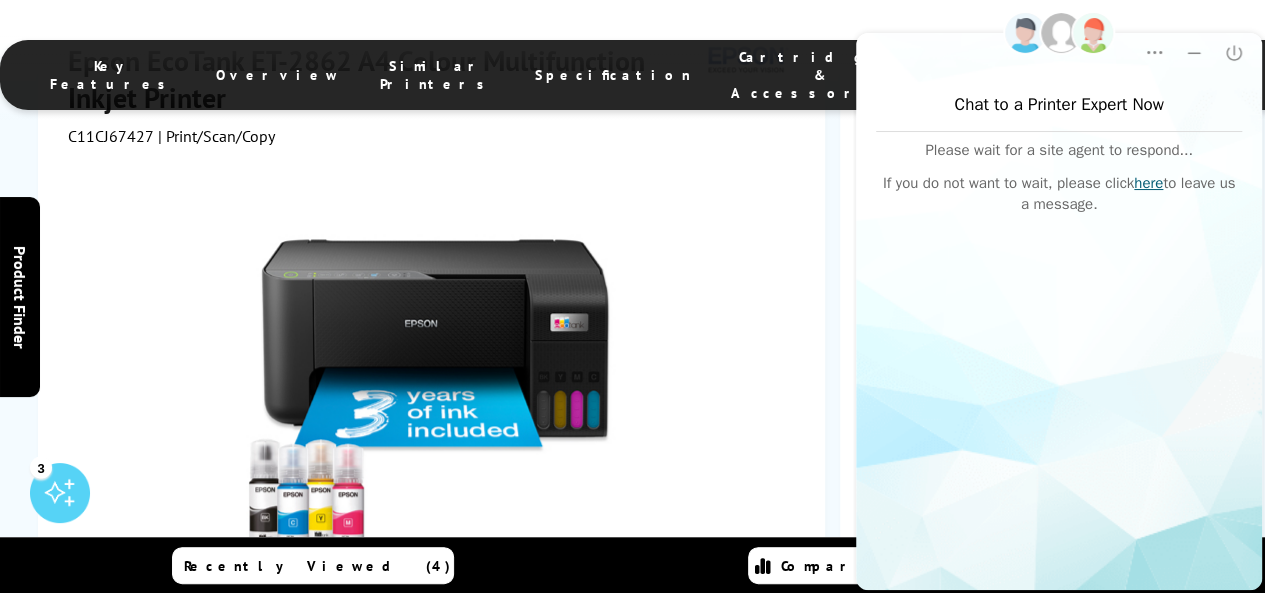 scroll, scrollTop: 294, scrollLeft: 0, axis: vertical 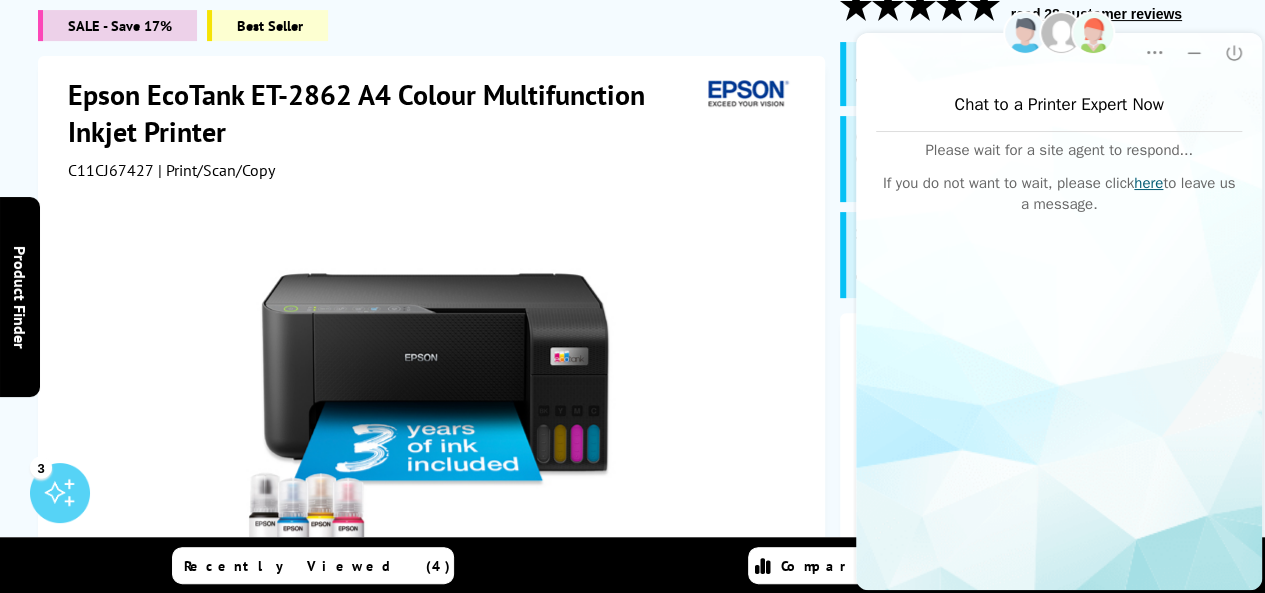 drag, startPoint x: 1276, startPoint y: 40, endPoint x: 394, endPoint y: 90, distance: 883.4161 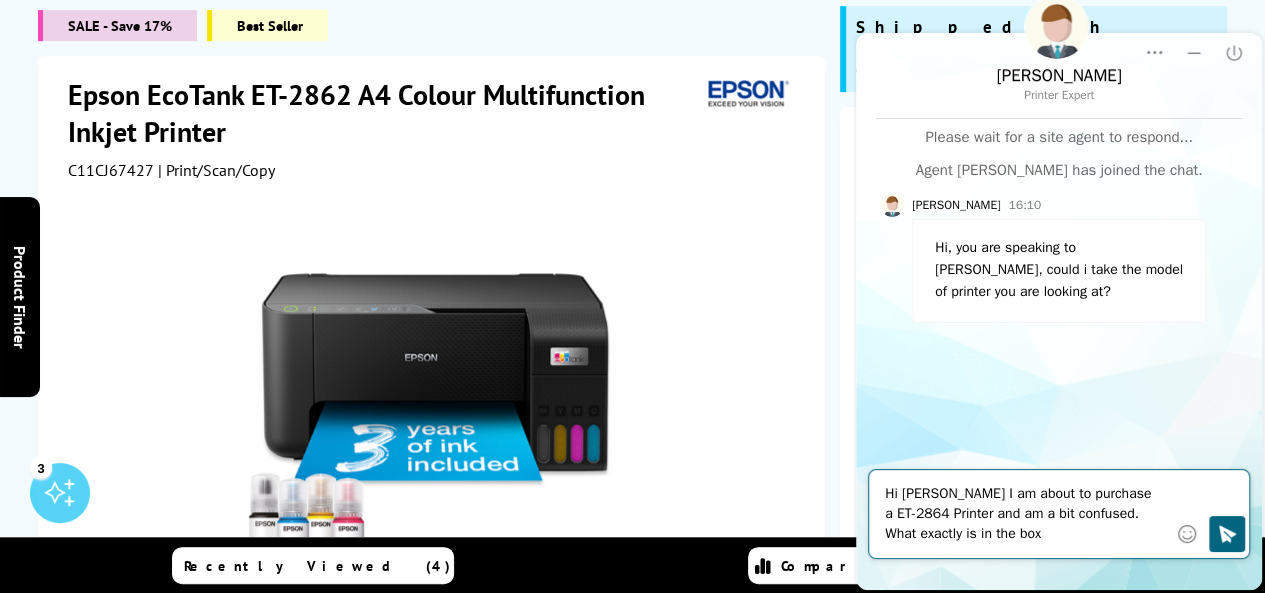 scroll, scrollTop: 0, scrollLeft: 0, axis: both 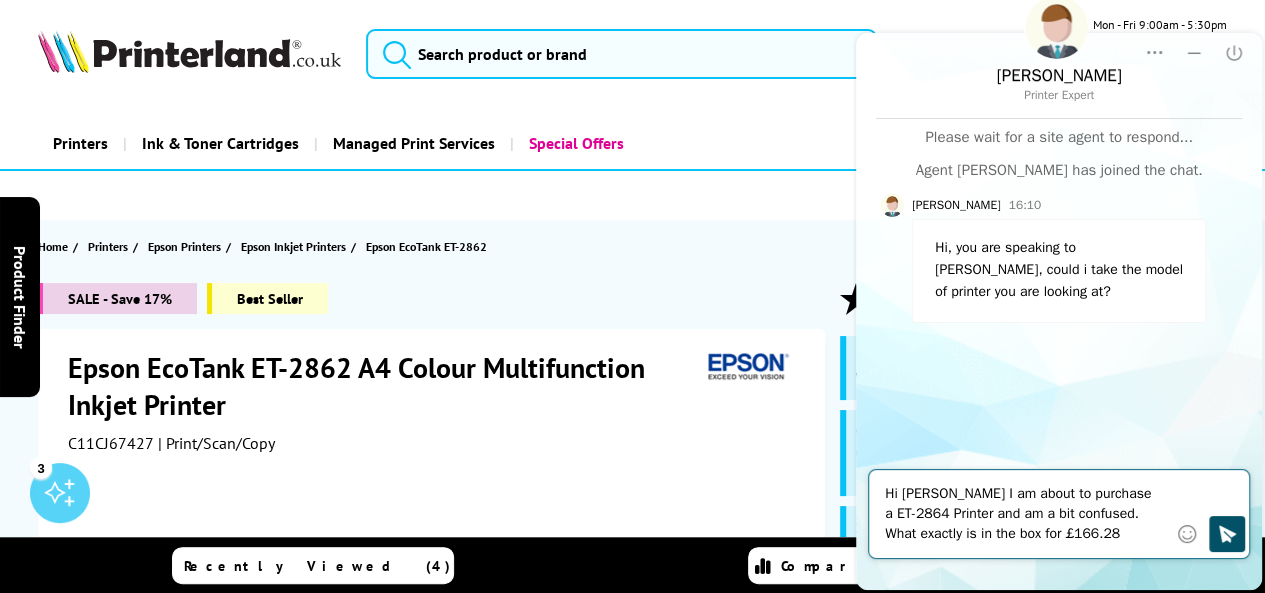 type on "Hi Ashley I am about to purchase a ET-2864 Printer and am a bit confused. What exactly is in the box for £166.28" 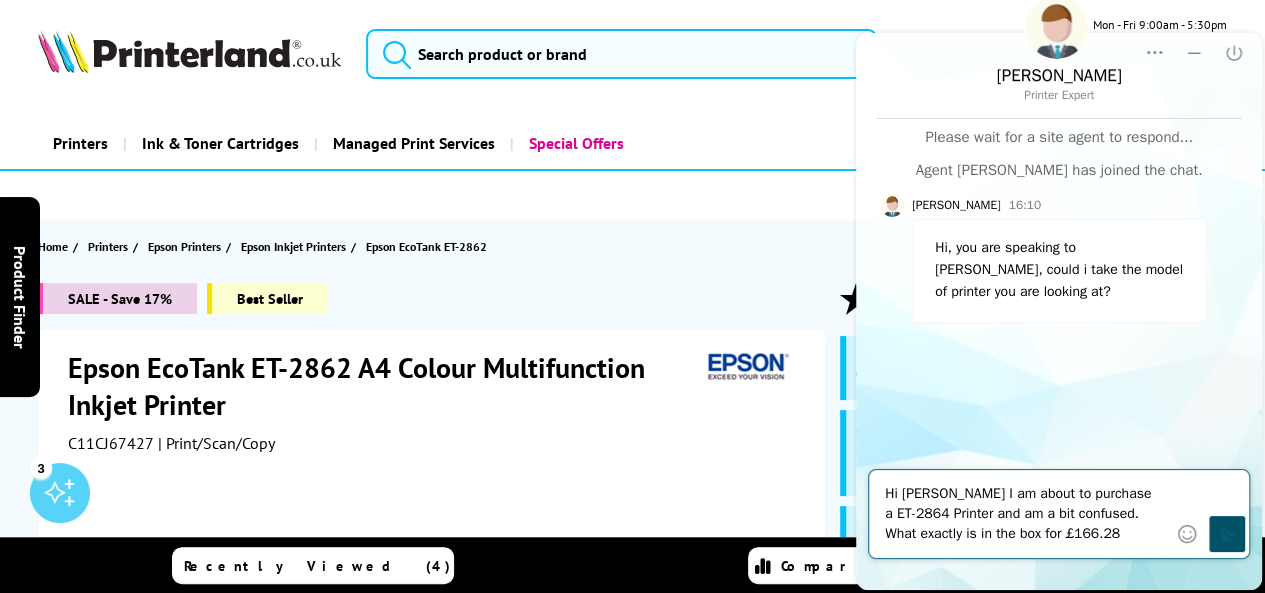 click 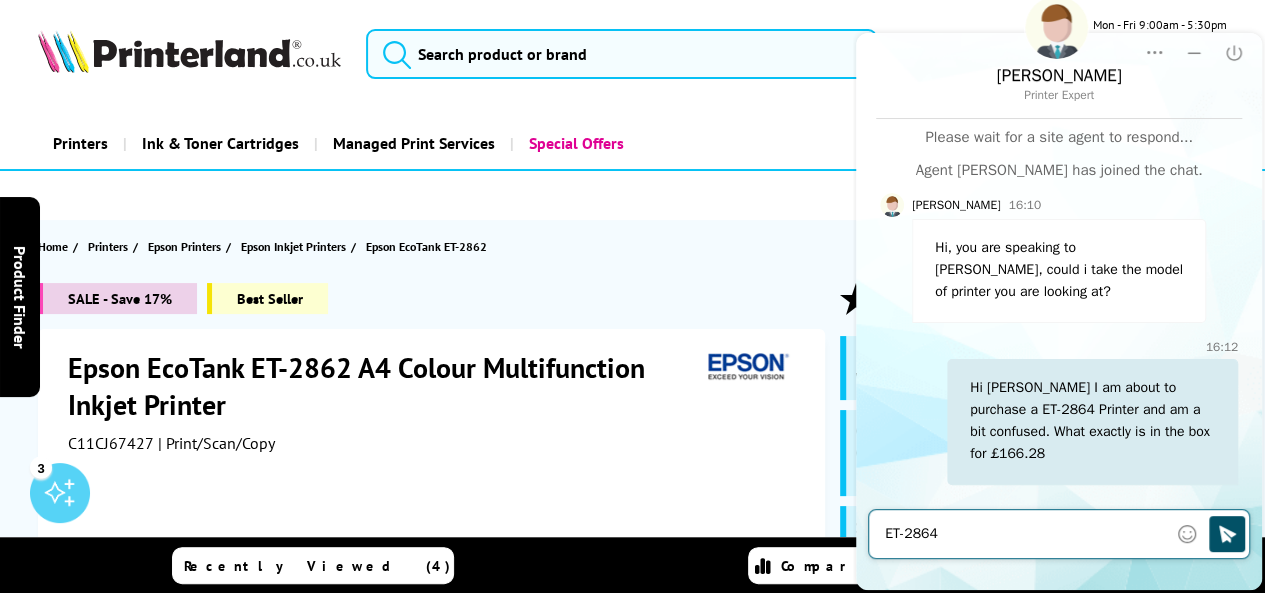 type on "ET-2864" 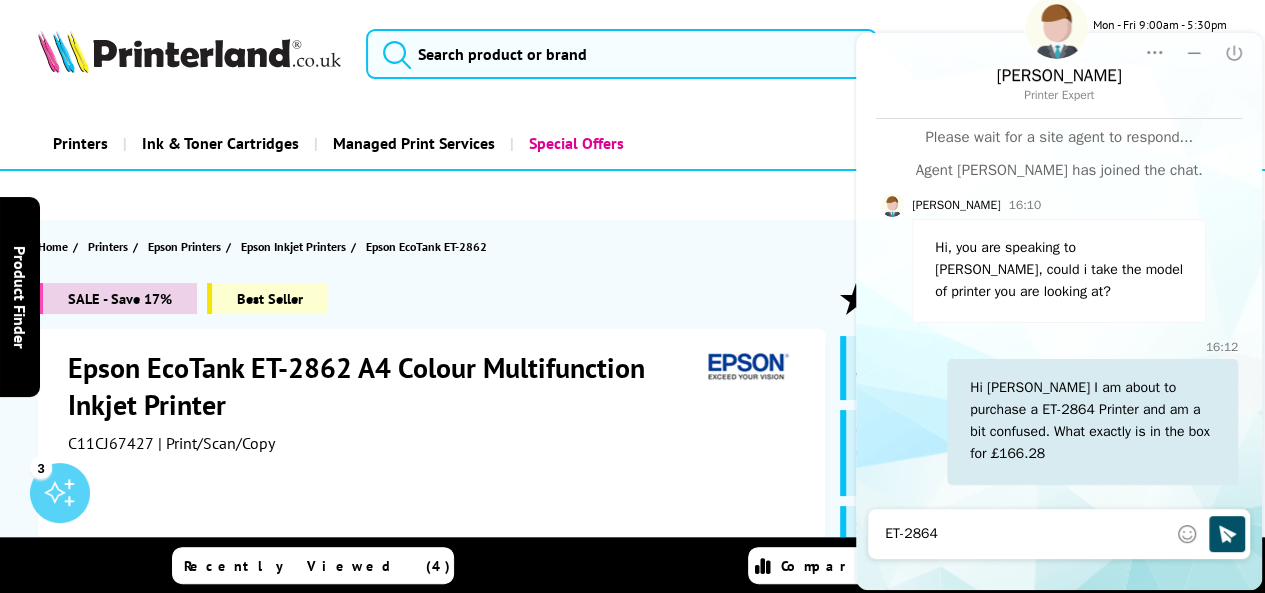 click 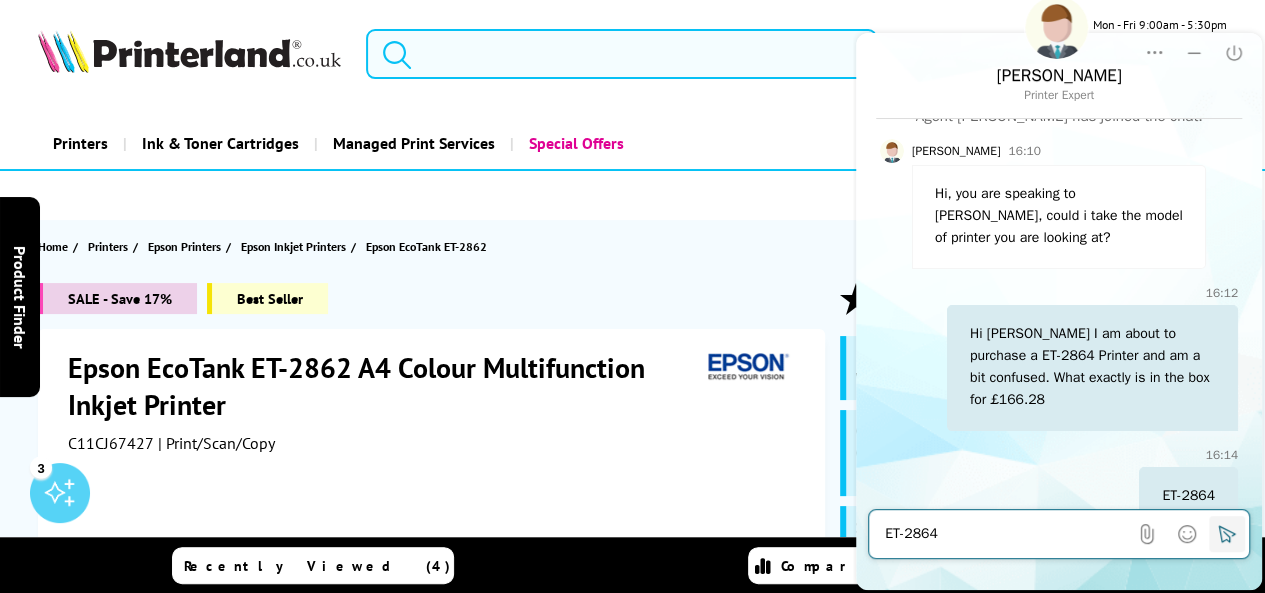 scroll, scrollTop: 66, scrollLeft: 0, axis: vertical 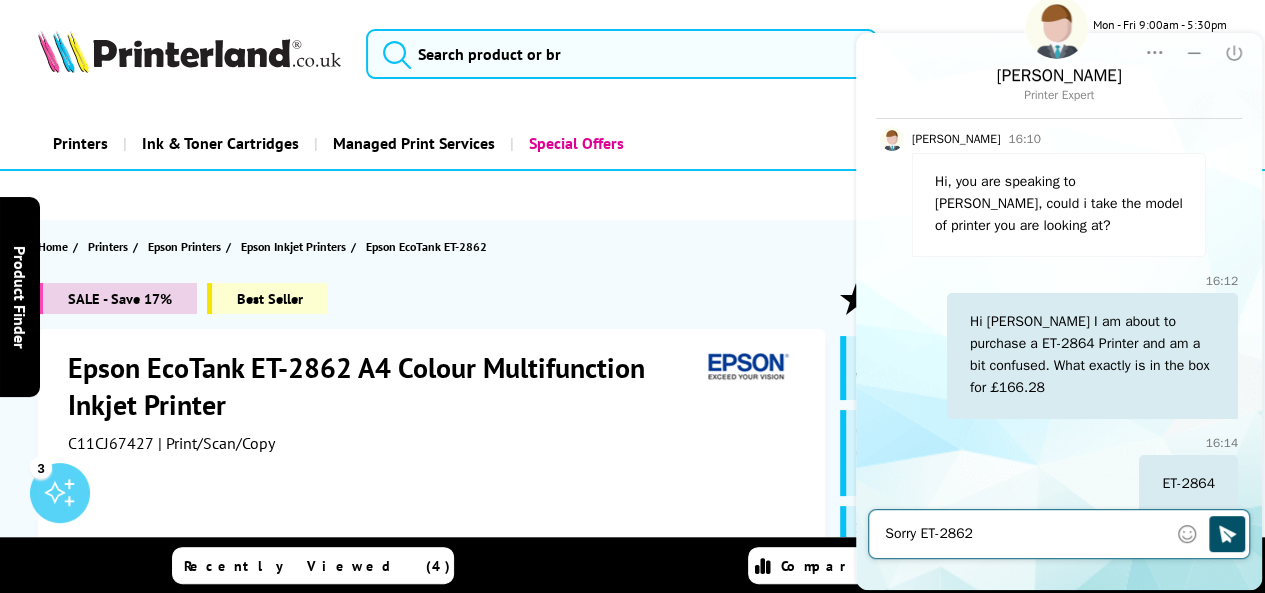 type on "Sorry ET-2862" 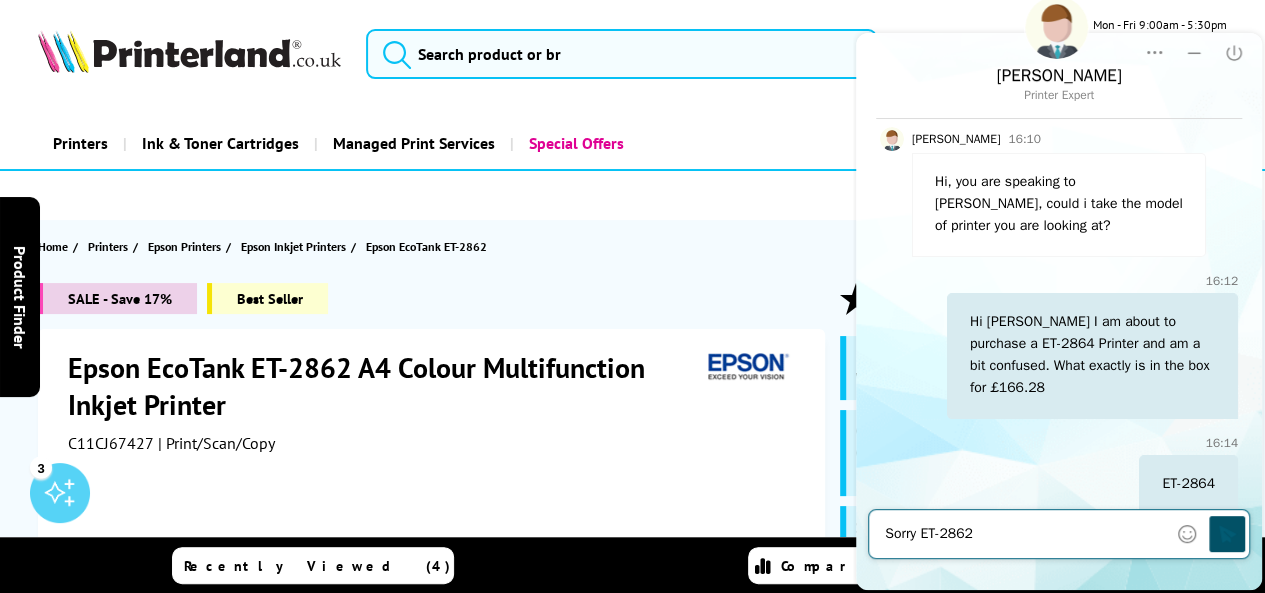 click 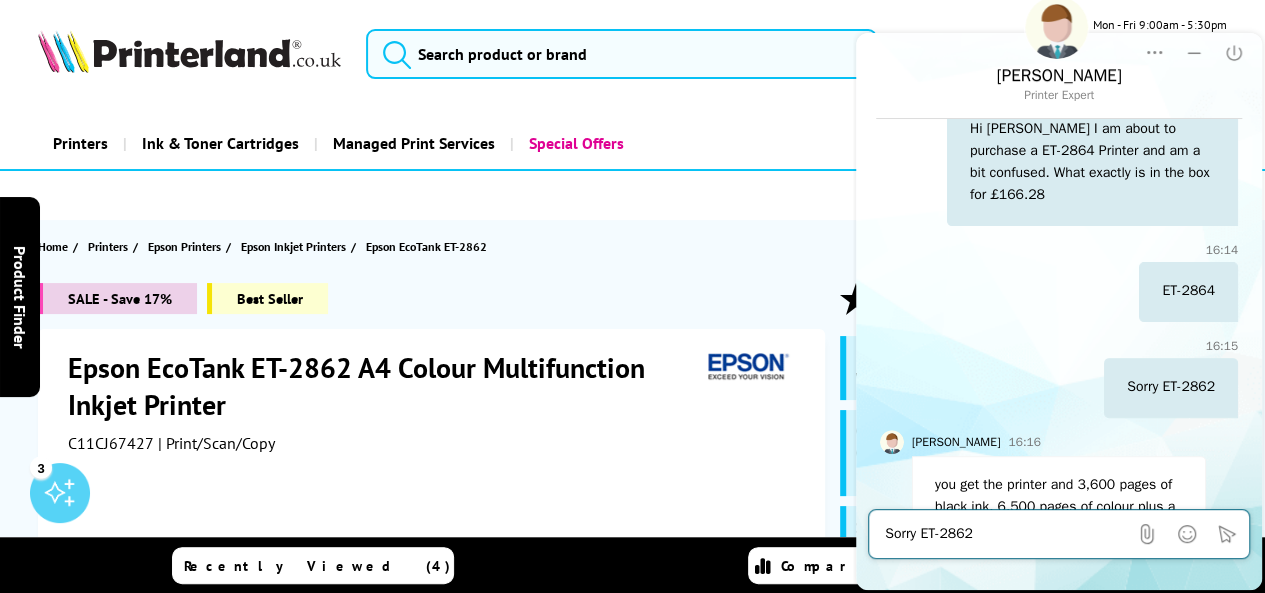 scroll, scrollTop: 303, scrollLeft: 0, axis: vertical 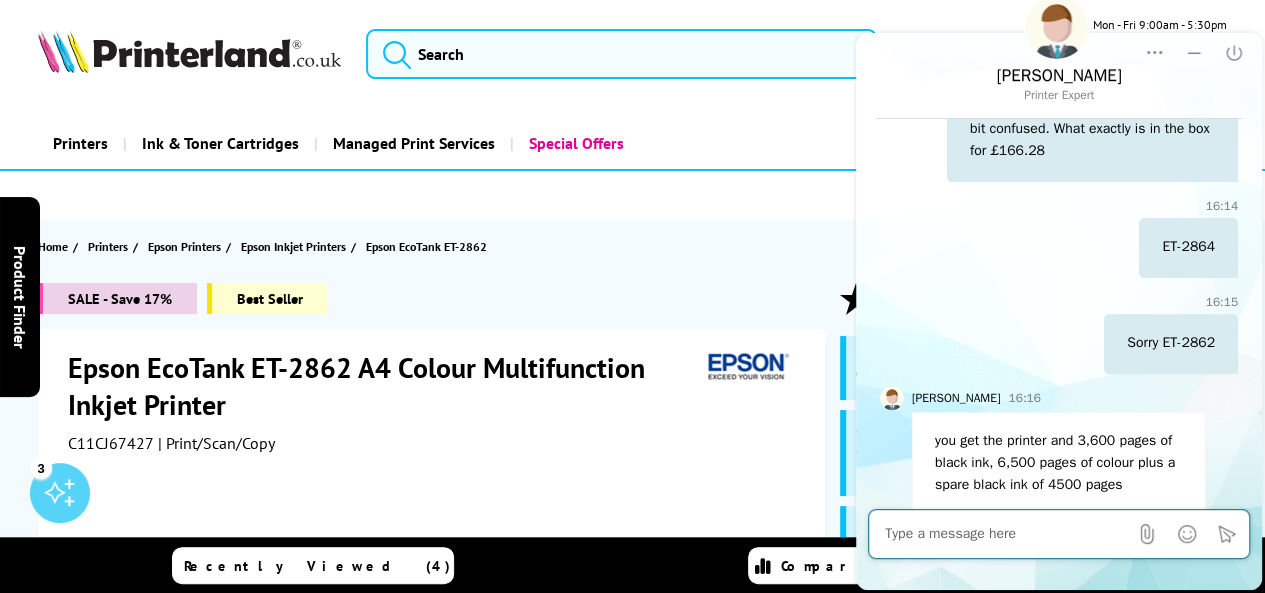 type on "S" 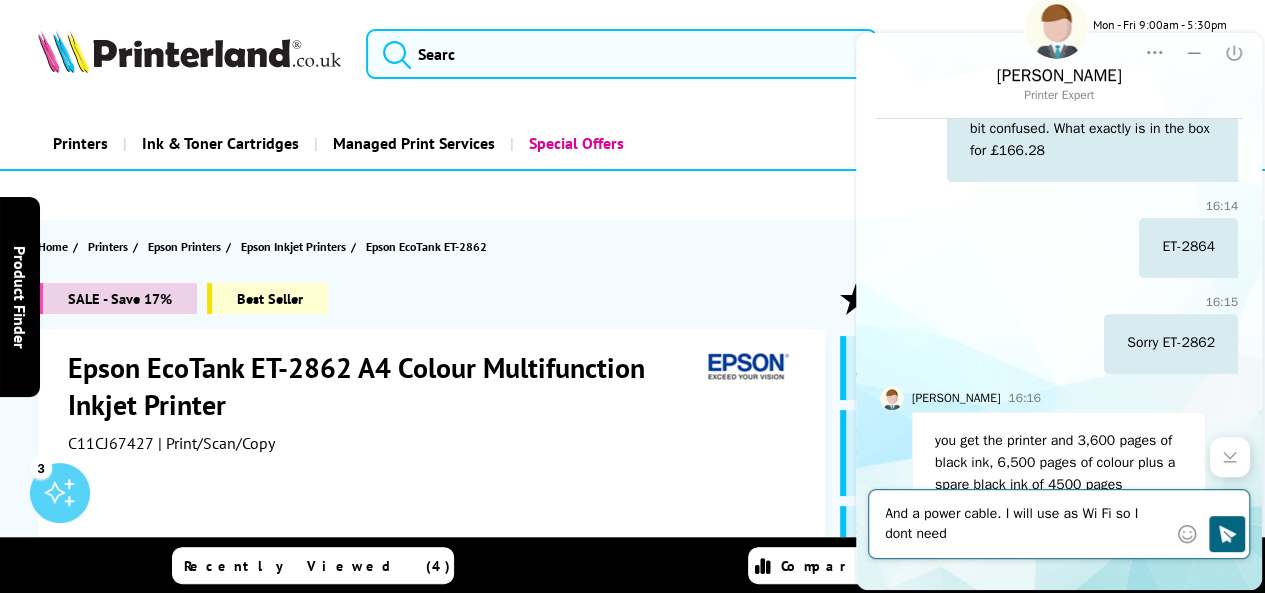 click on "And a power cable. I will use as Wi Fi so I dont need" at bounding box center (1026, 524) 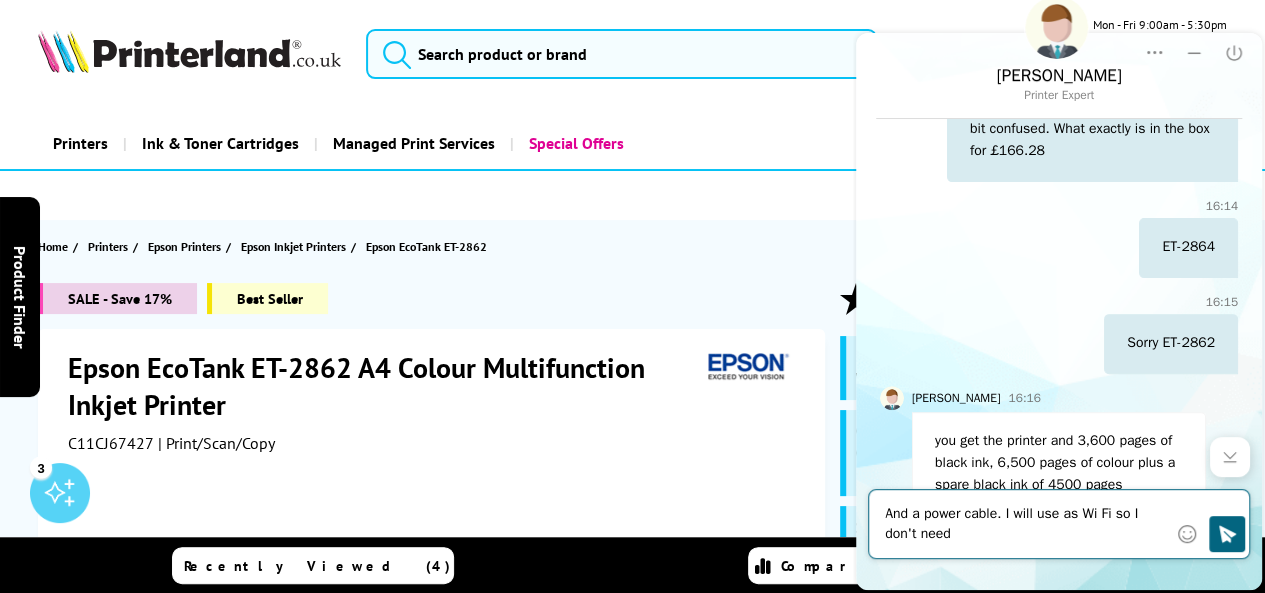 click on "And a power cable. I will use as Wi Fi so I don't need" at bounding box center [1026, 524] 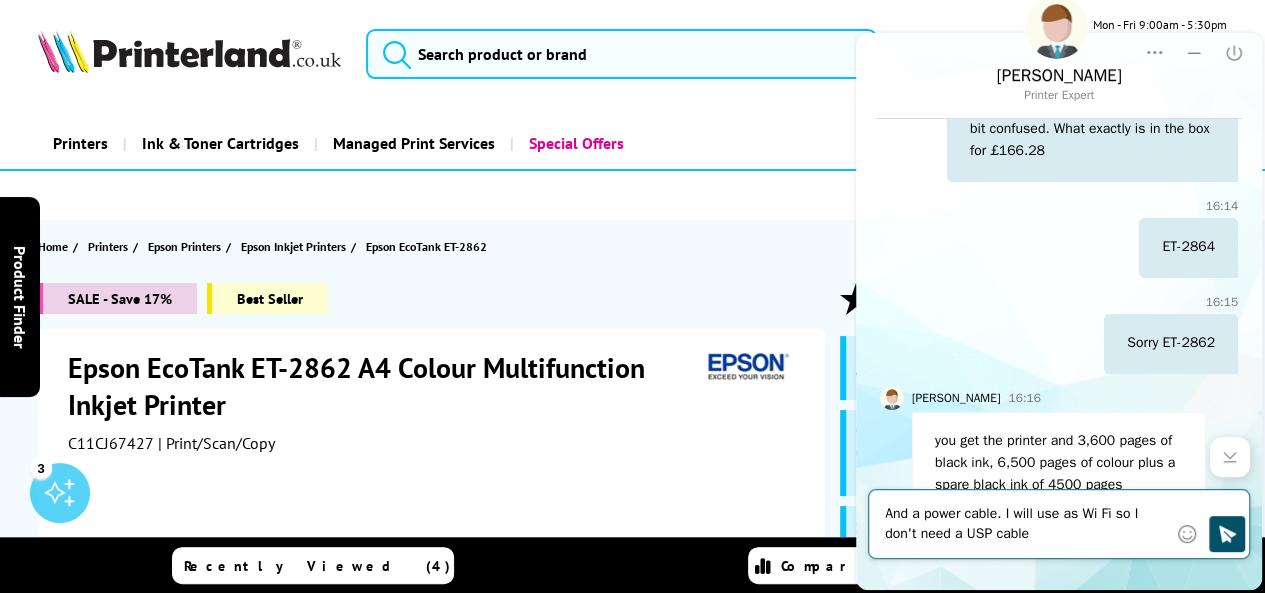 type on "And a power cable. I will use as Wi Fi so I don't need a USP cable" 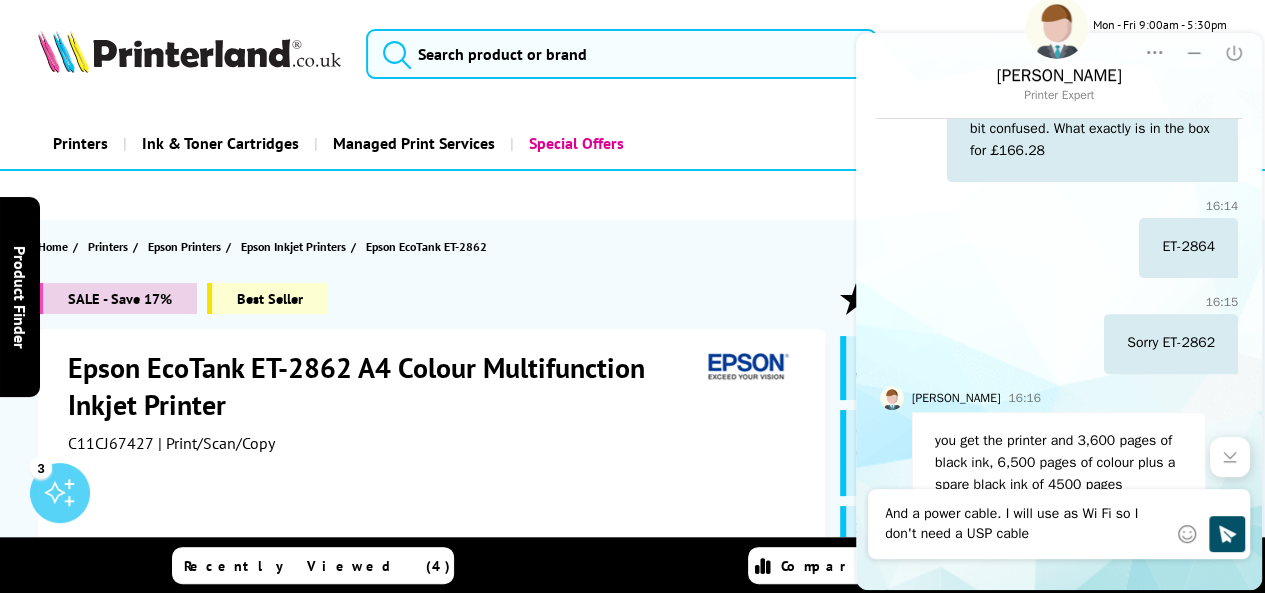 click 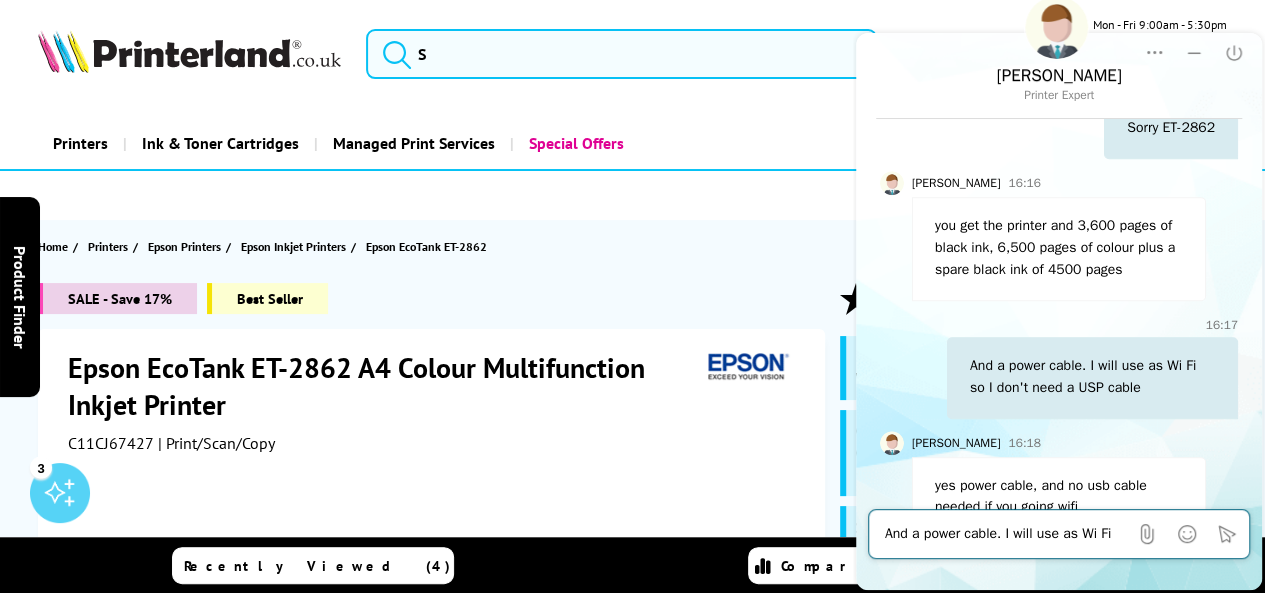 scroll, scrollTop: 540, scrollLeft: 0, axis: vertical 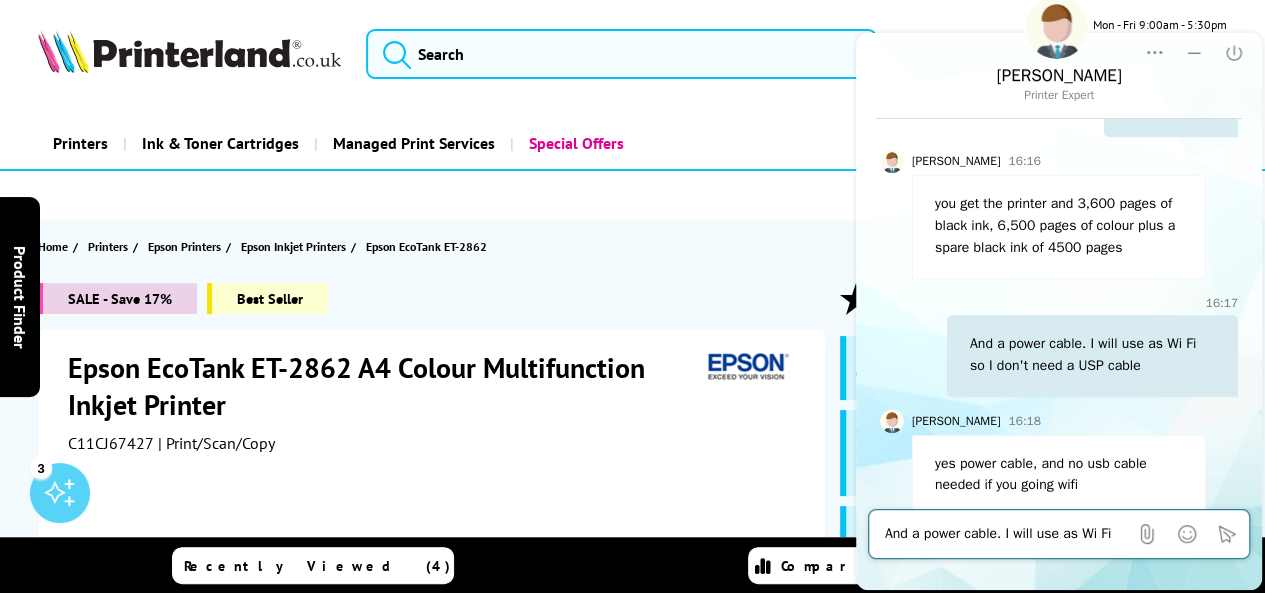 click on "And a power cable. I will use as Wi Fi so I don't need a USP cable" at bounding box center [1006, 534] 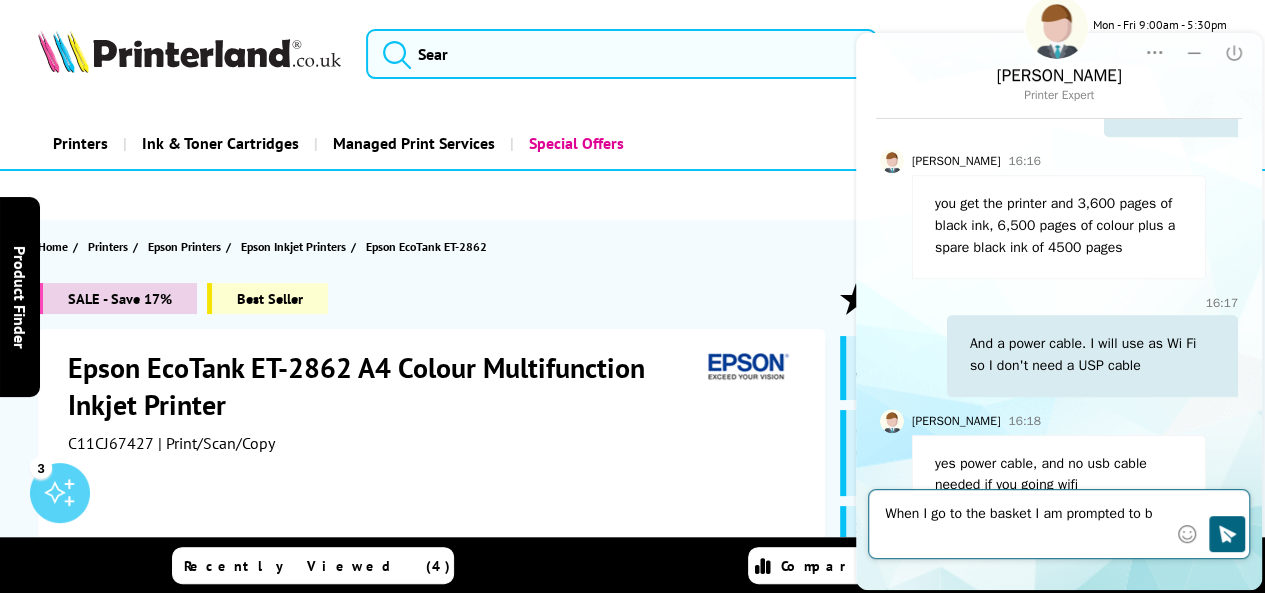 scroll, scrollTop: 559, scrollLeft: 0, axis: vertical 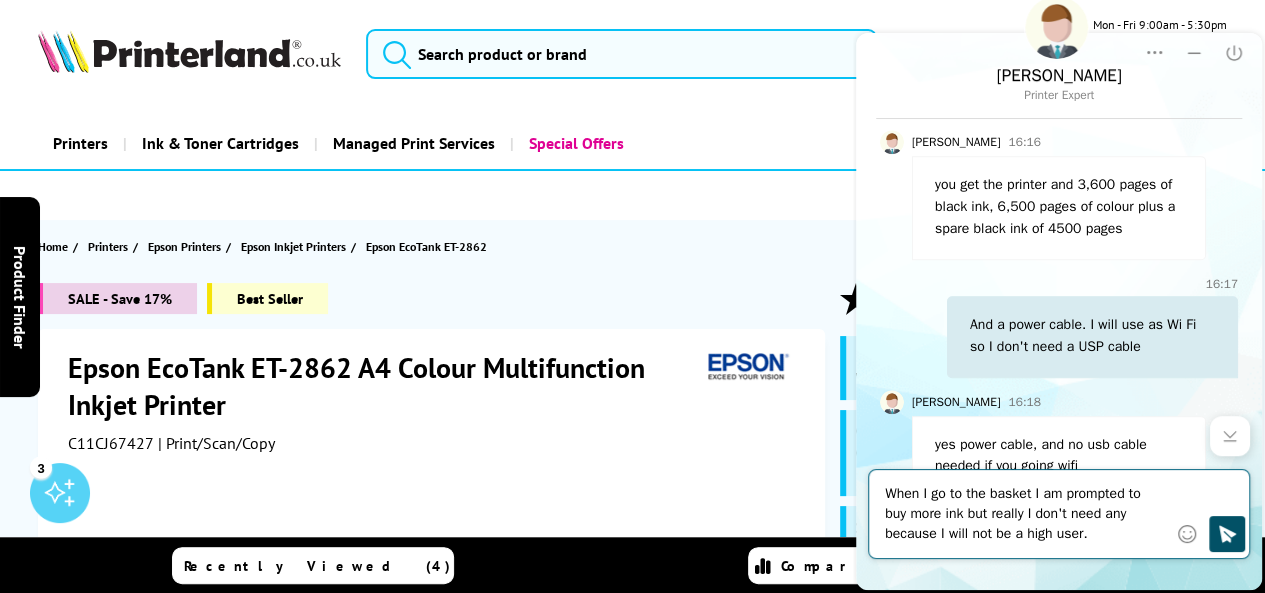 type on "When I go to the basket I am prompted to buy more ink but really I don't need any because I will not be a high user." 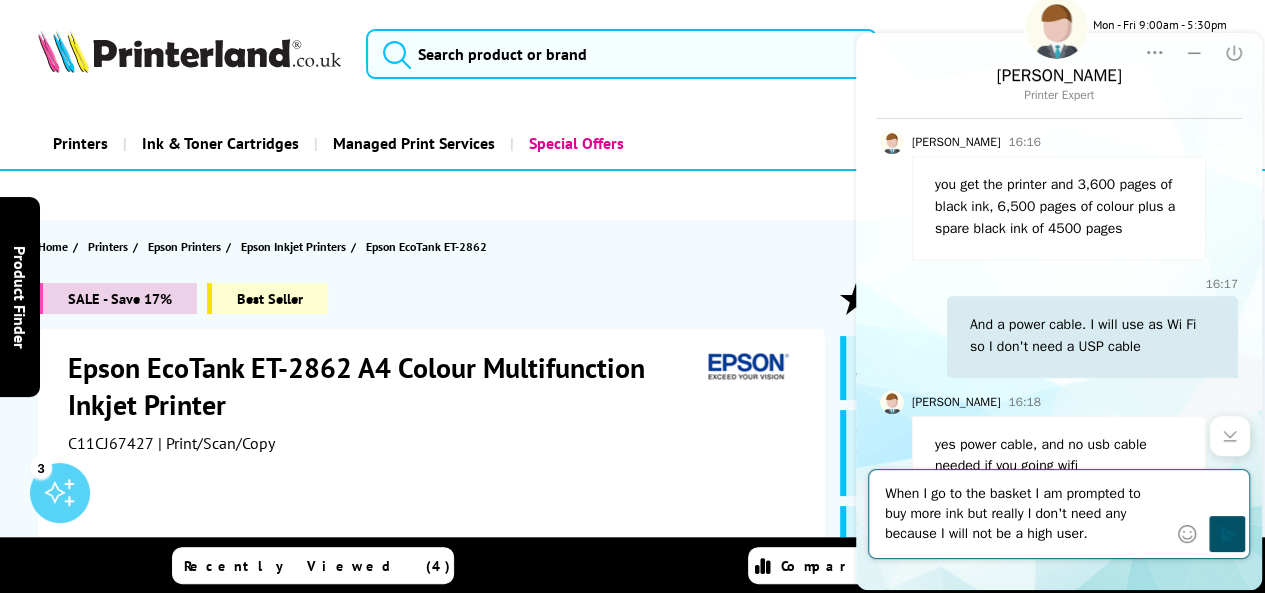 click 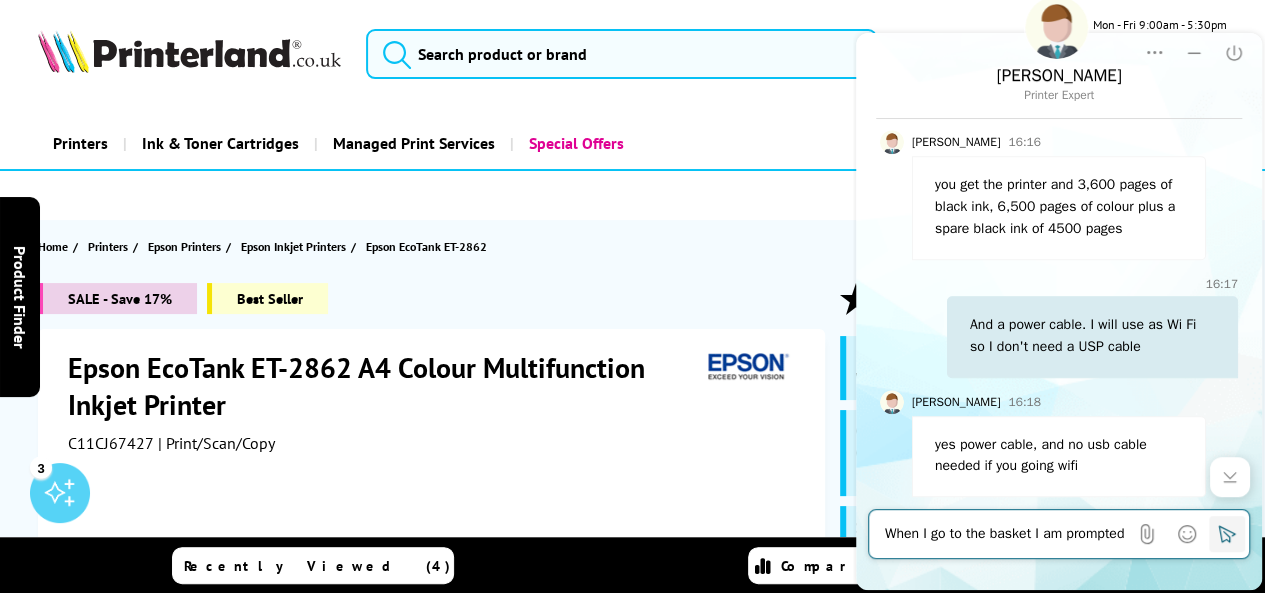 scroll, scrollTop: 700, scrollLeft: 0, axis: vertical 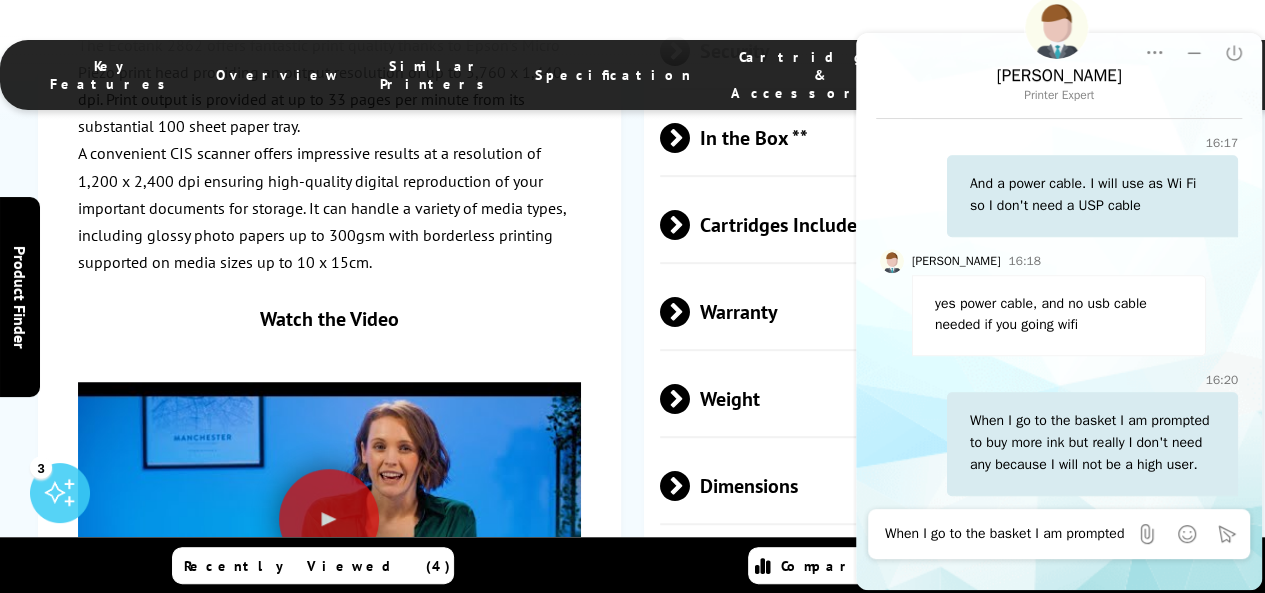 drag, startPoint x: 1205, startPoint y: 269, endPoint x: 1219, endPoint y: 267, distance: 14.142136 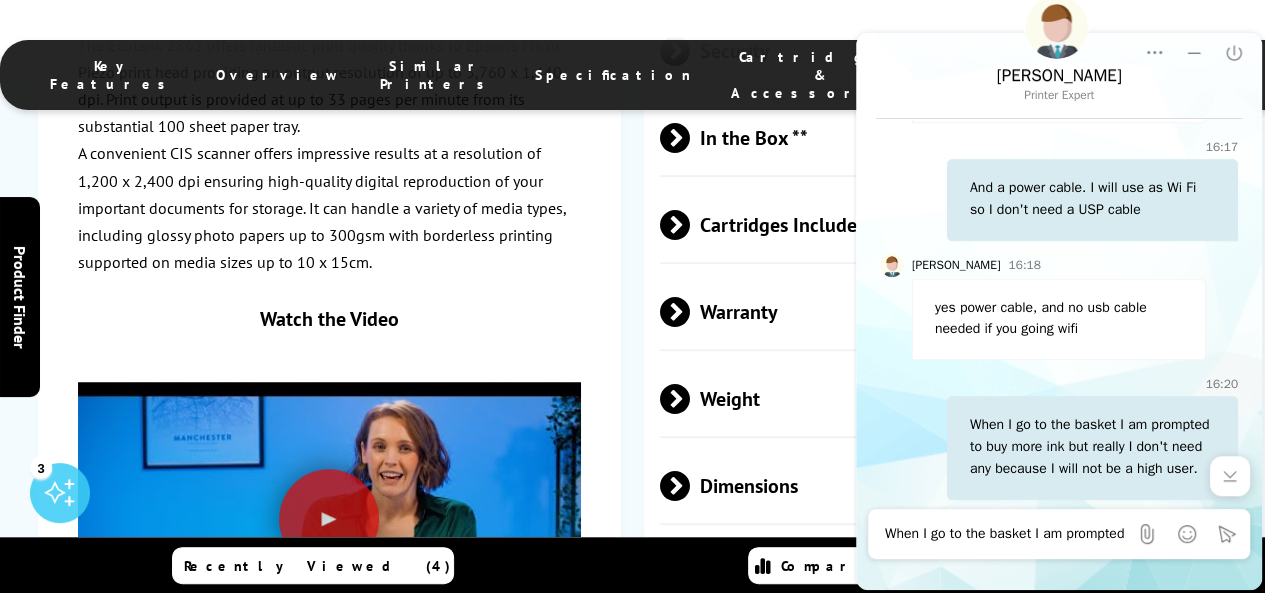 scroll, scrollTop: 701, scrollLeft: 0, axis: vertical 